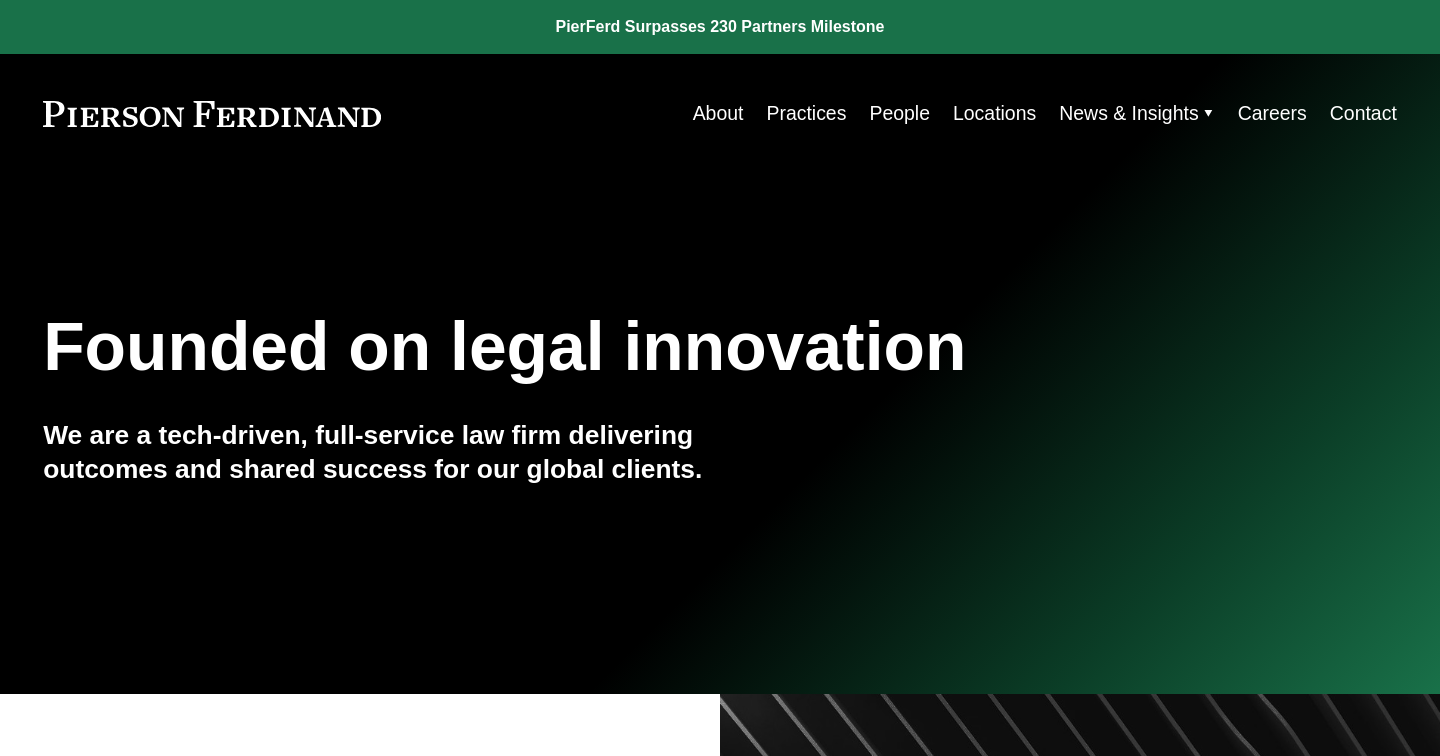 scroll, scrollTop: 0, scrollLeft: 0, axis: both 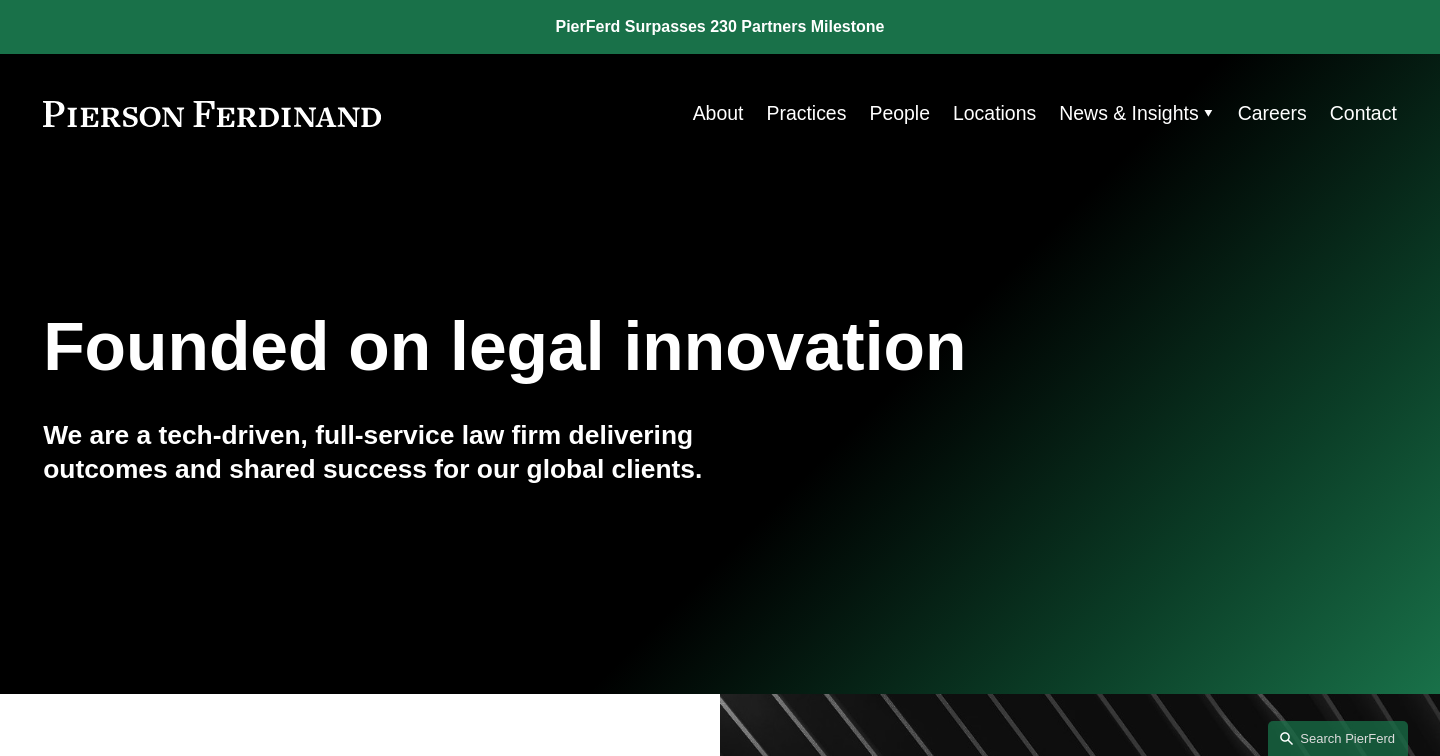 click on "People" at bounding box center [899, 113] 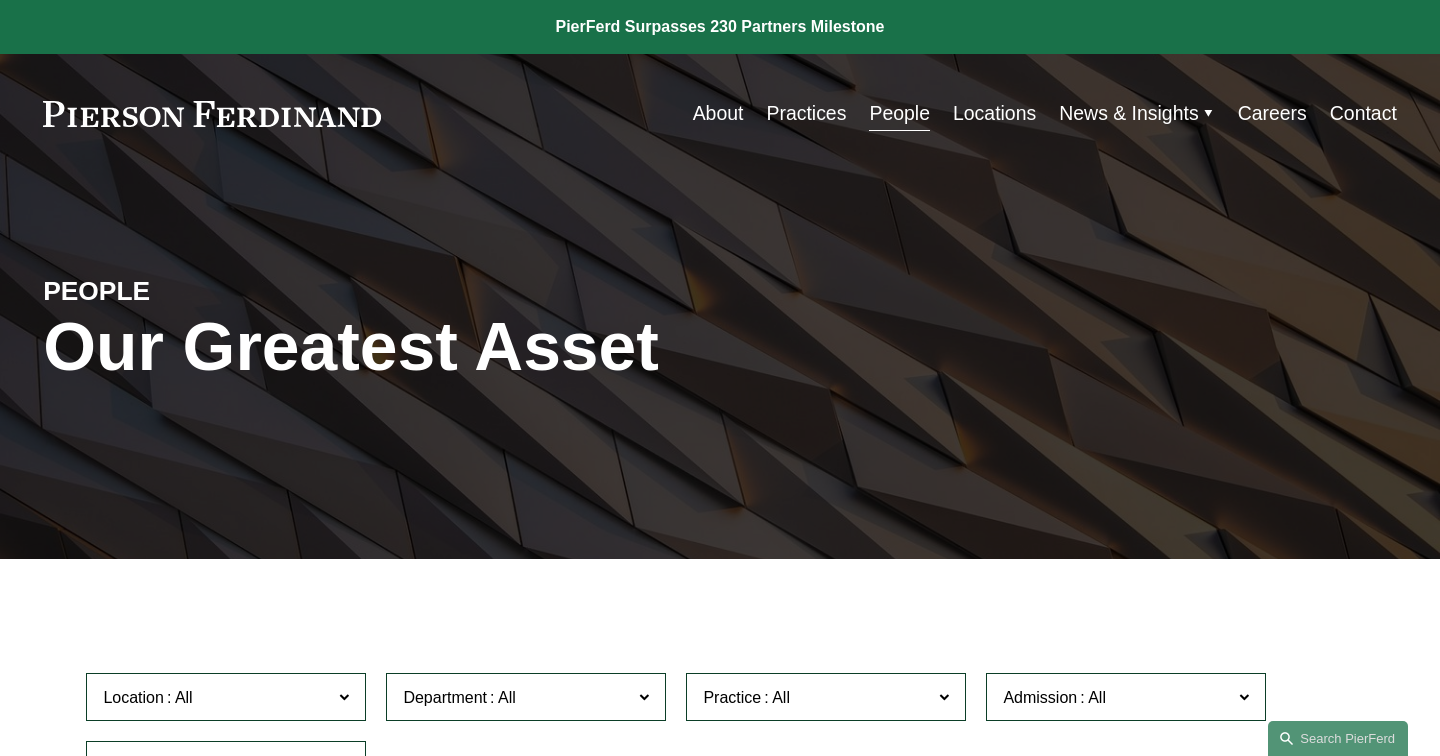 scroll, scrollTop: 325, scrollLeft: 0, axis: vertical 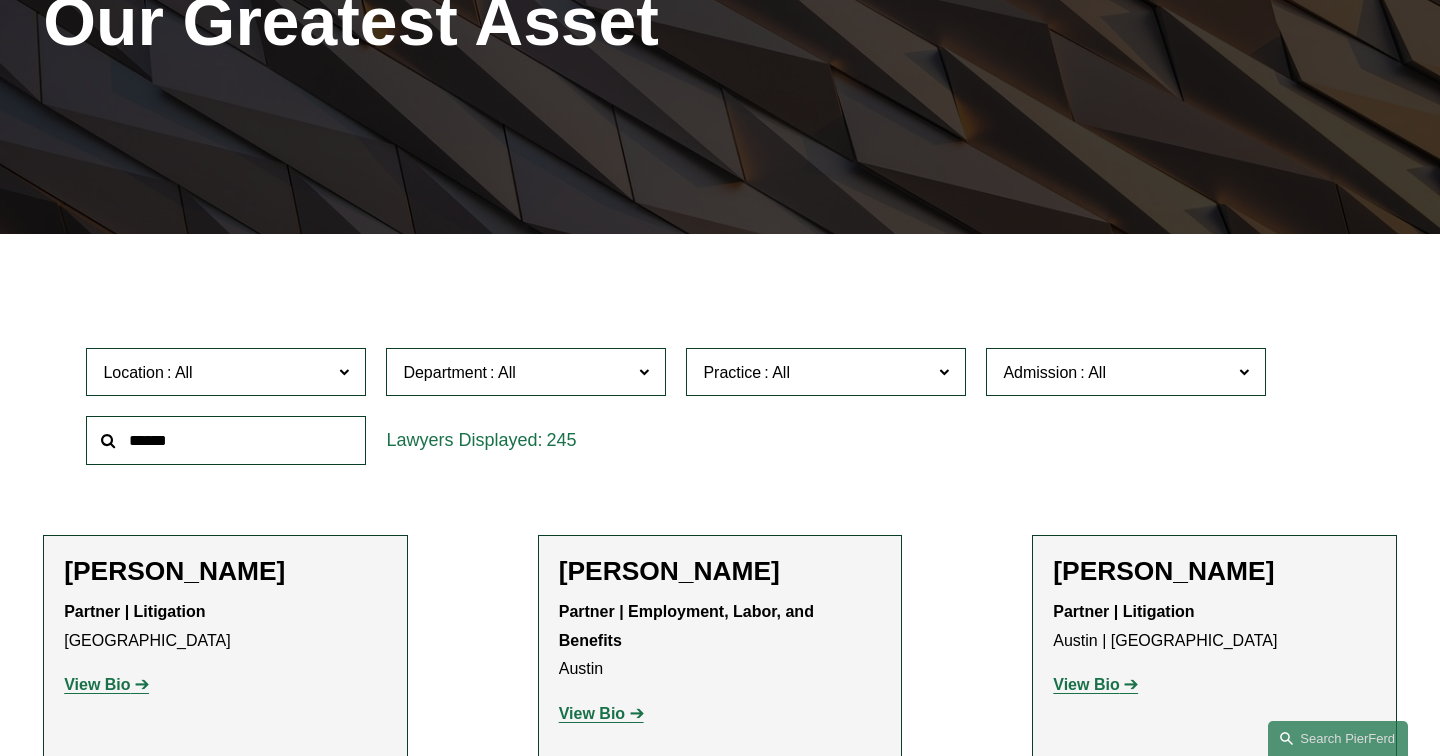 click on "Practice" 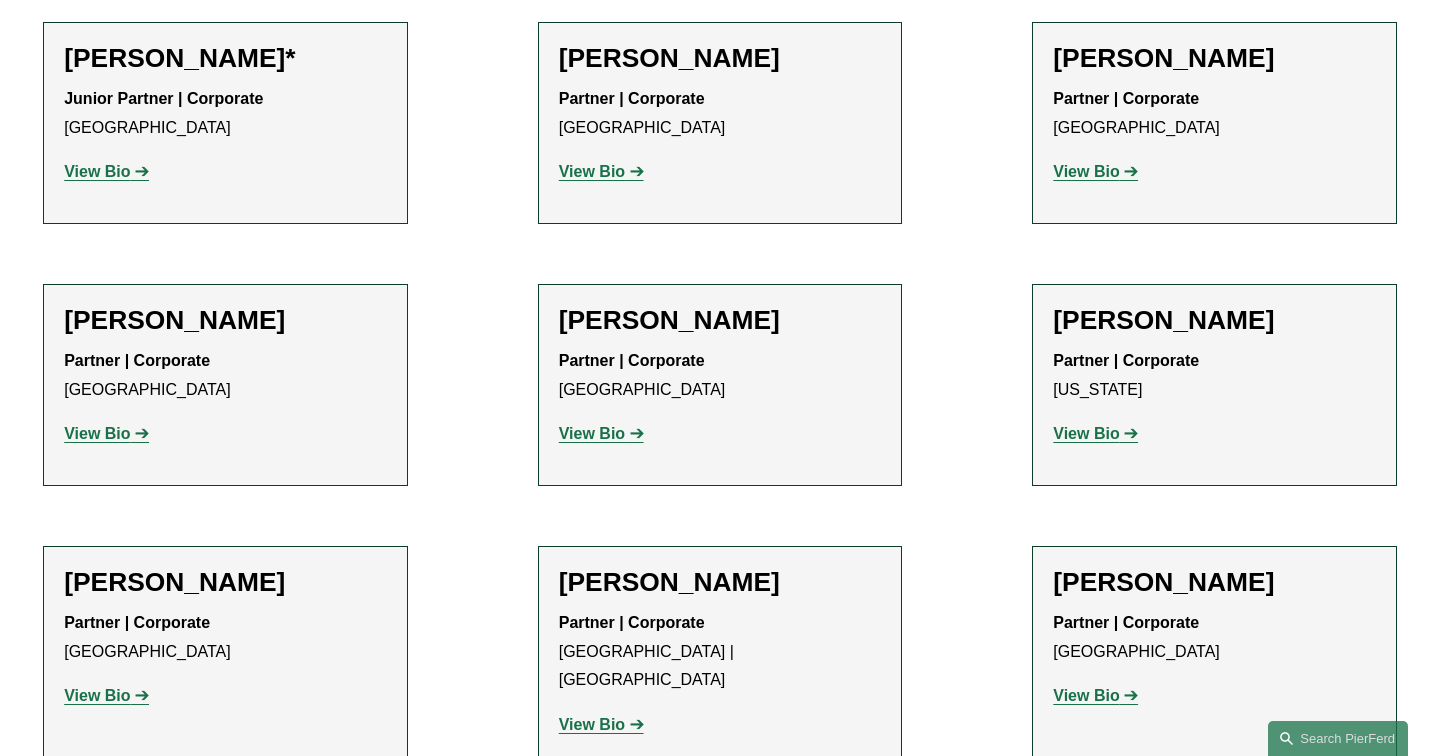 scroll, scrollTop: 944, scrollLeft: 0, axis: vertical 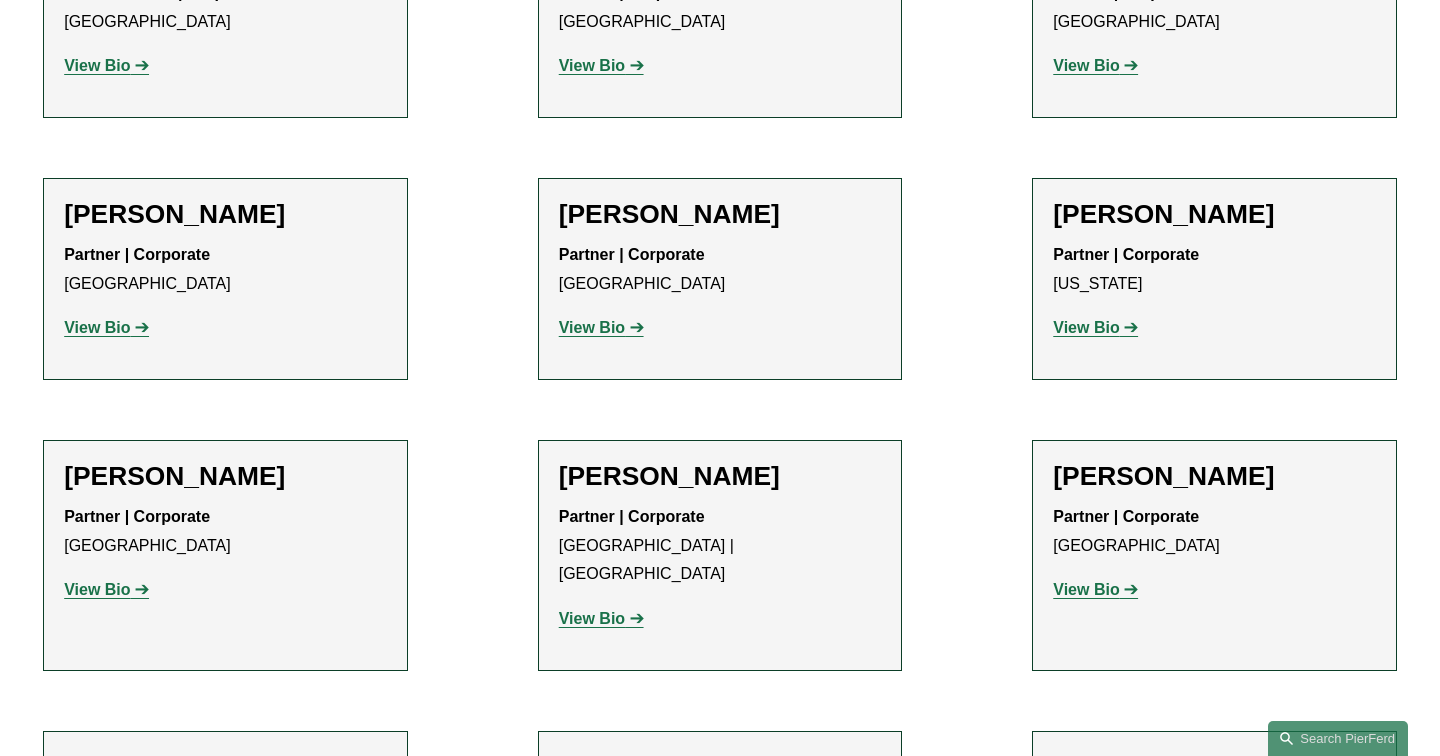 click on "View Bio" 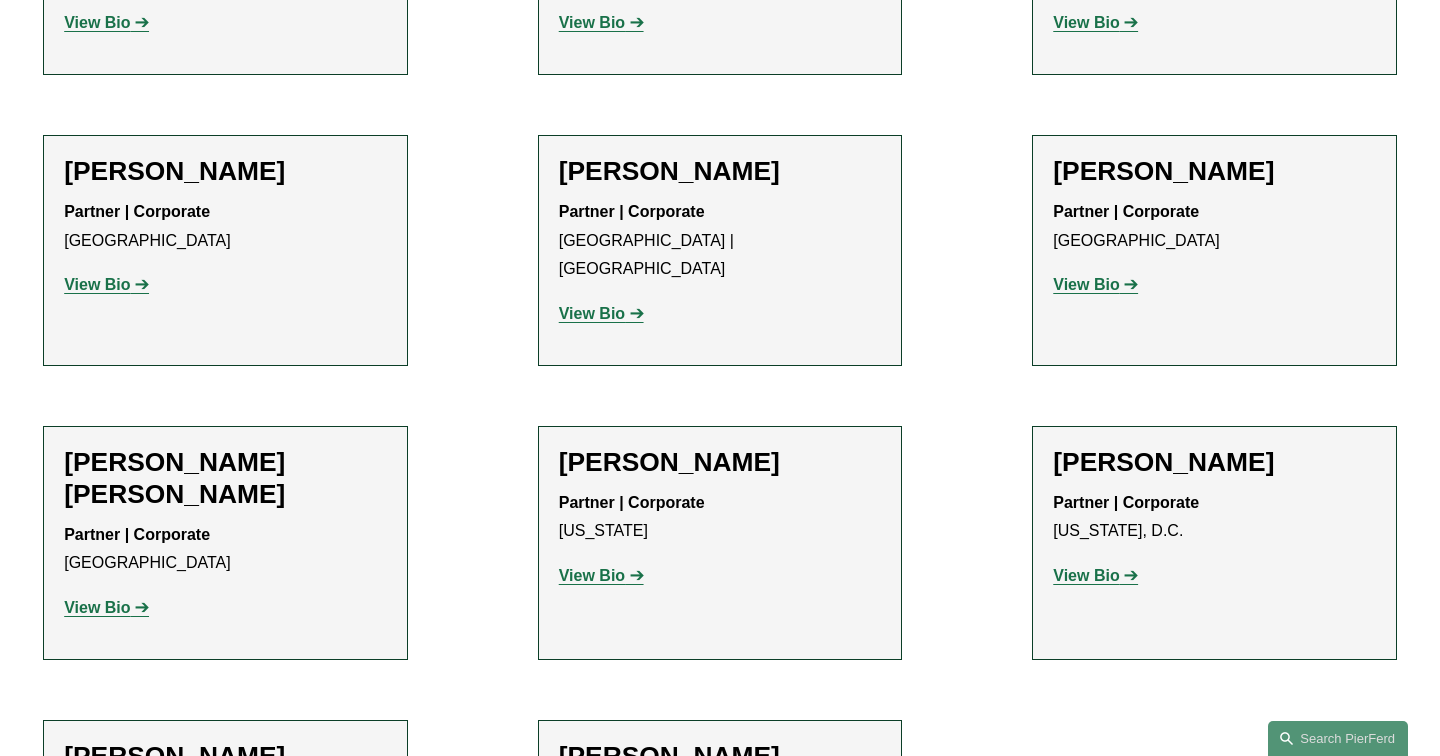 scroll, scrollTop: 1349, scrollLeft: 0, axis: vertical 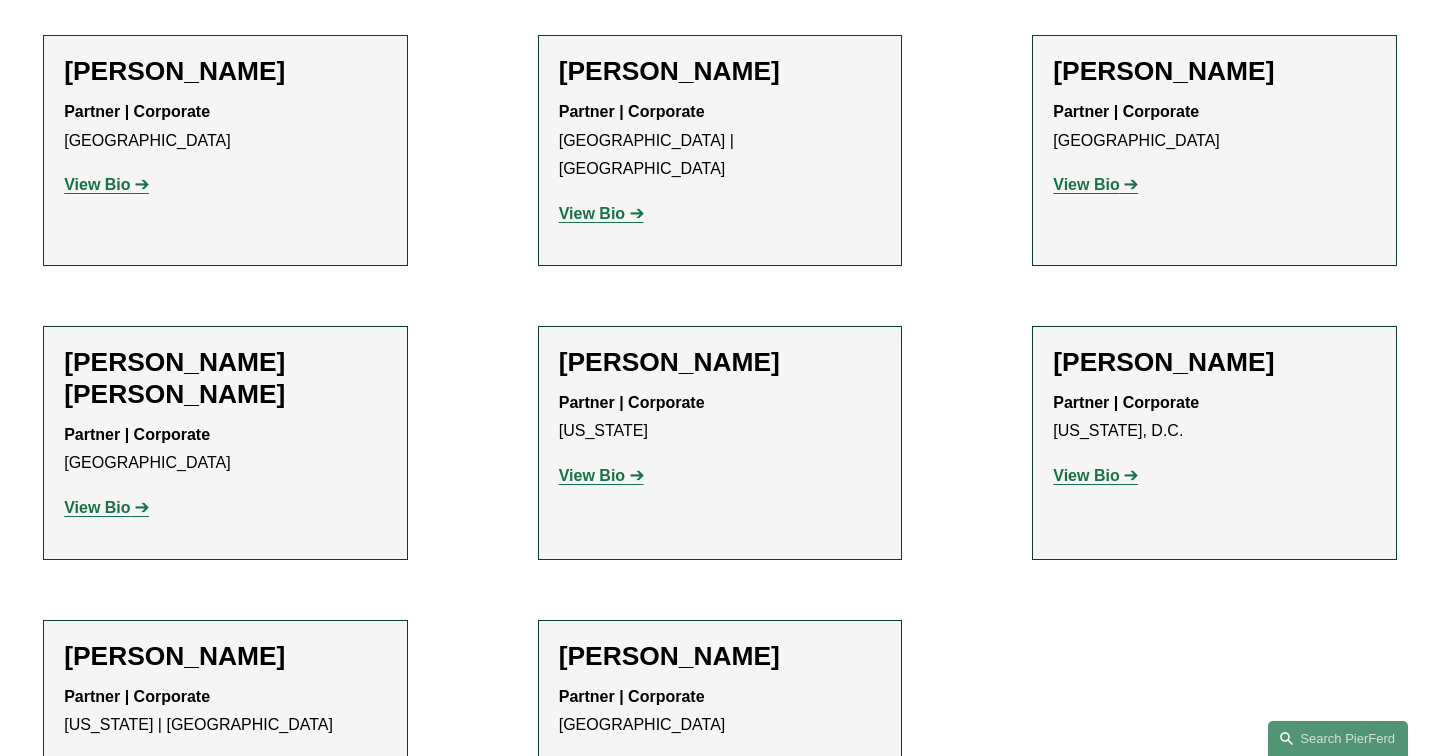 click on "View Bio" 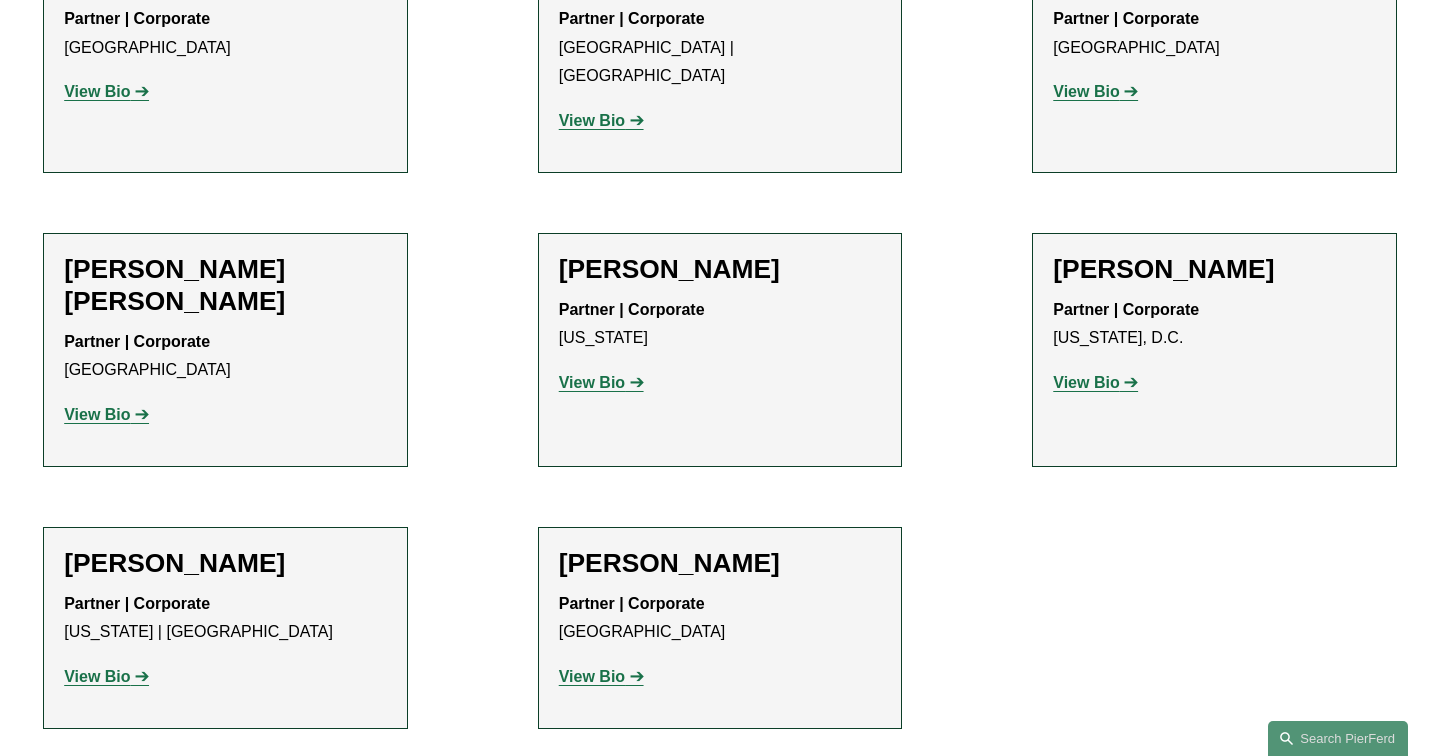 scroll, scrollTop: 1461, scrollLeft: 0, axis: vertical 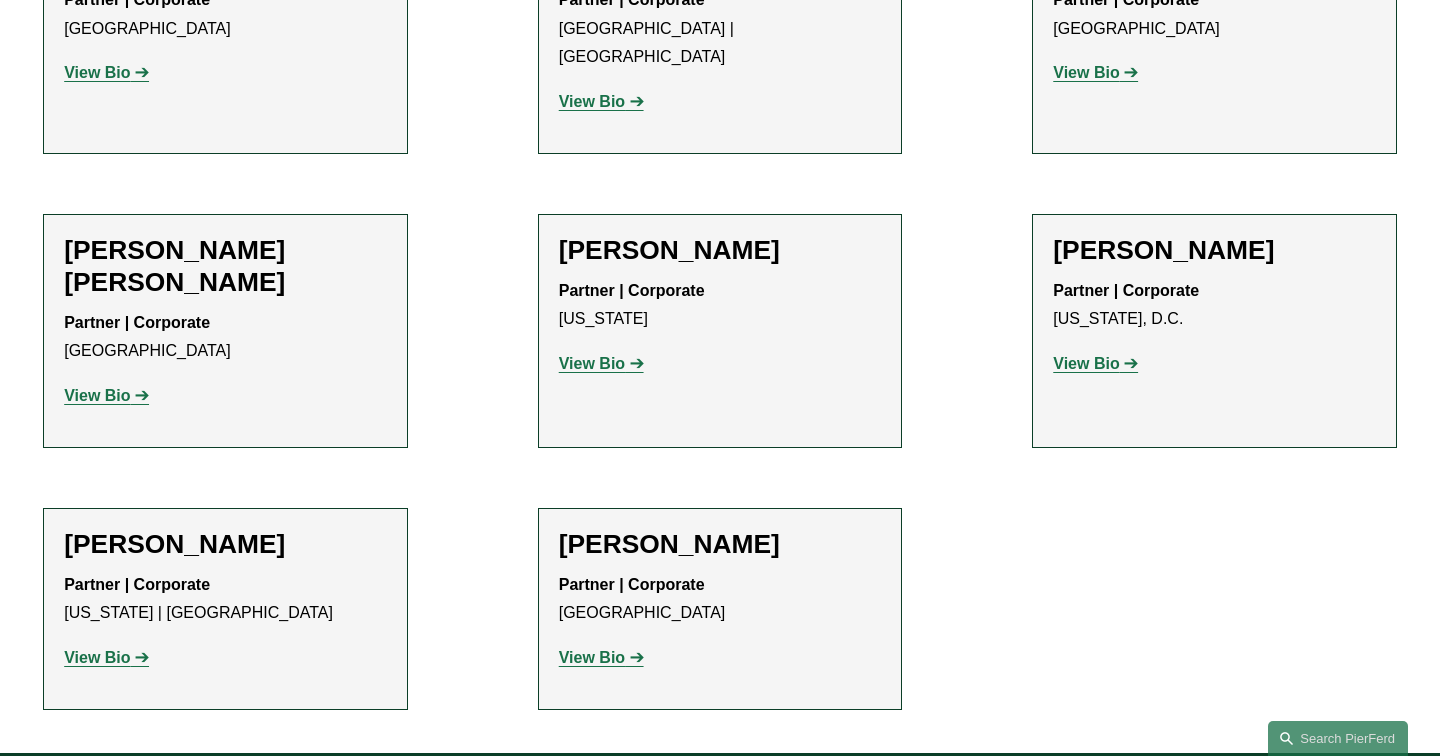 click on "View Bio" 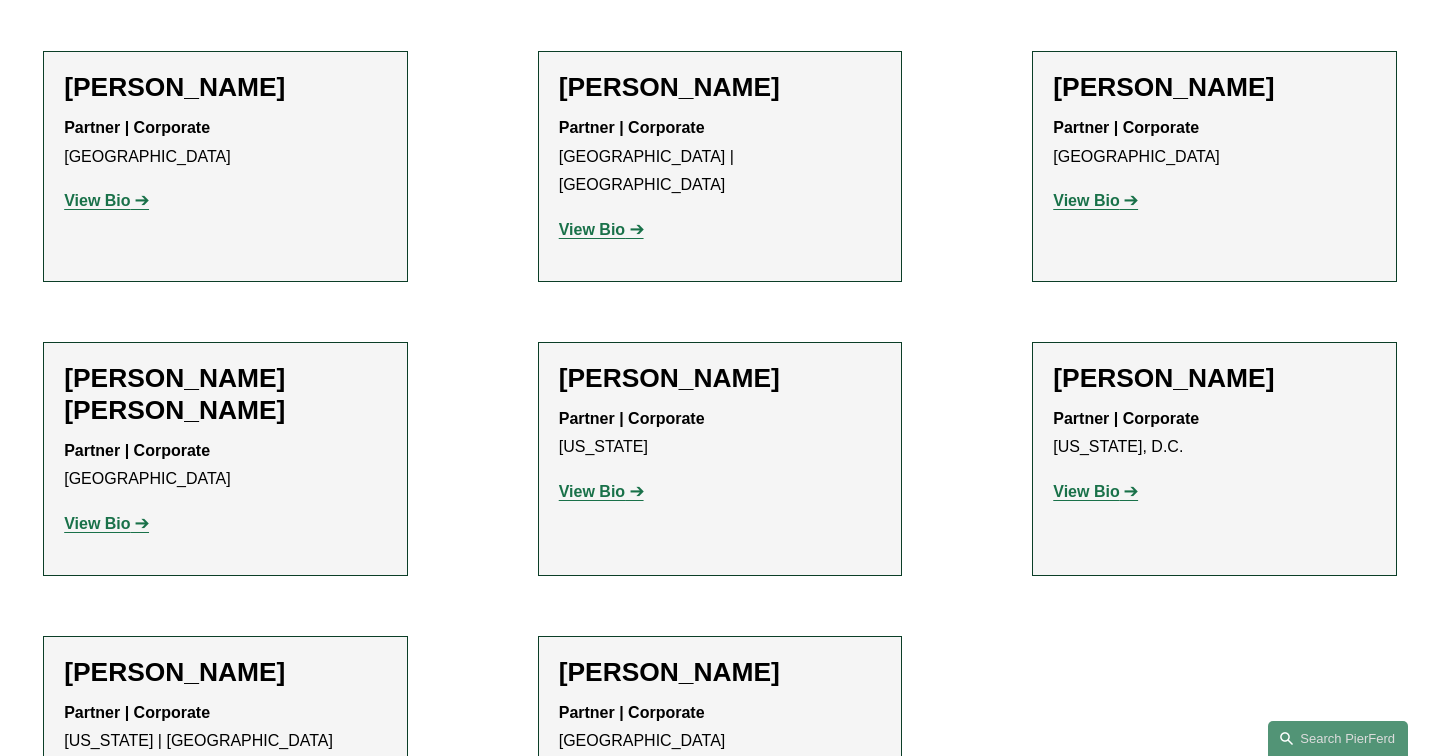 scroll, scrollTop: 1325, scrollLeft: 0, axis: vertical 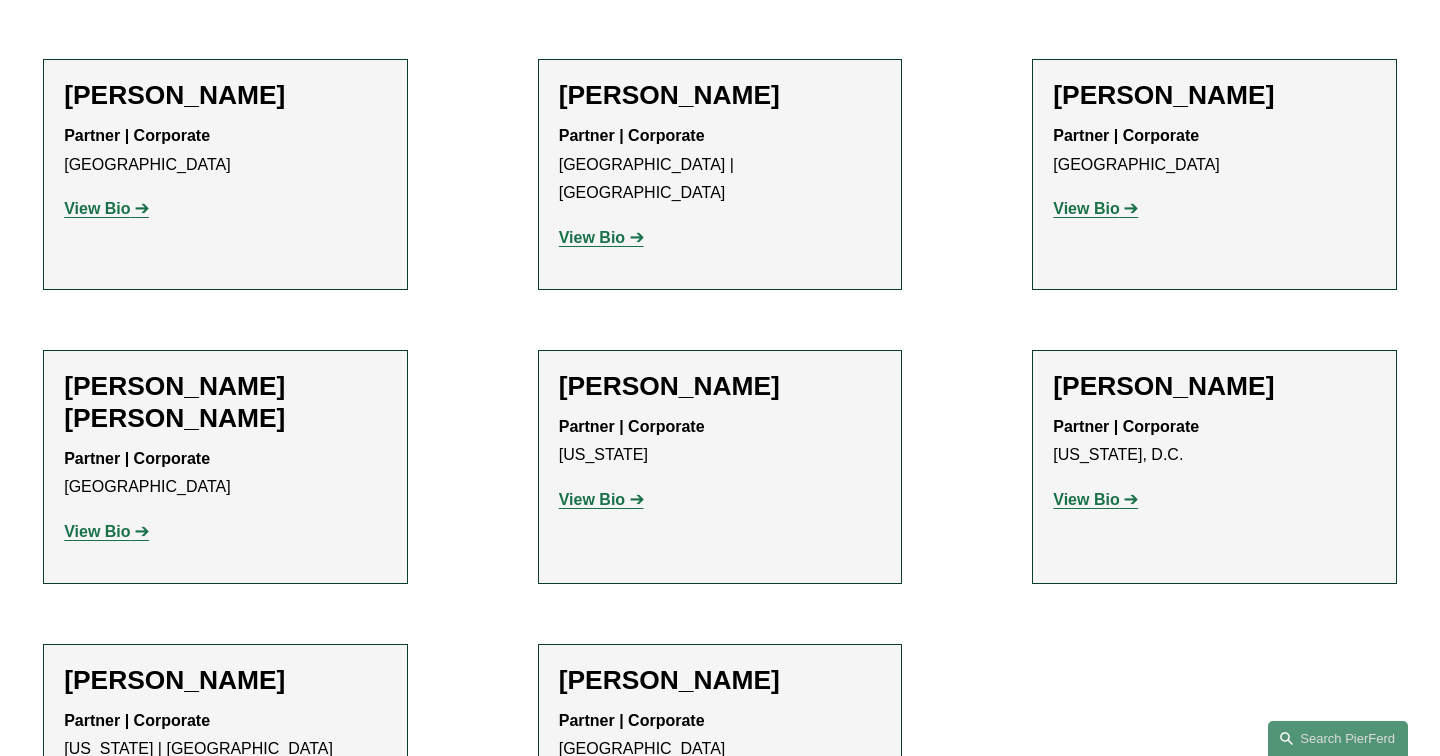 click on "View Bio" 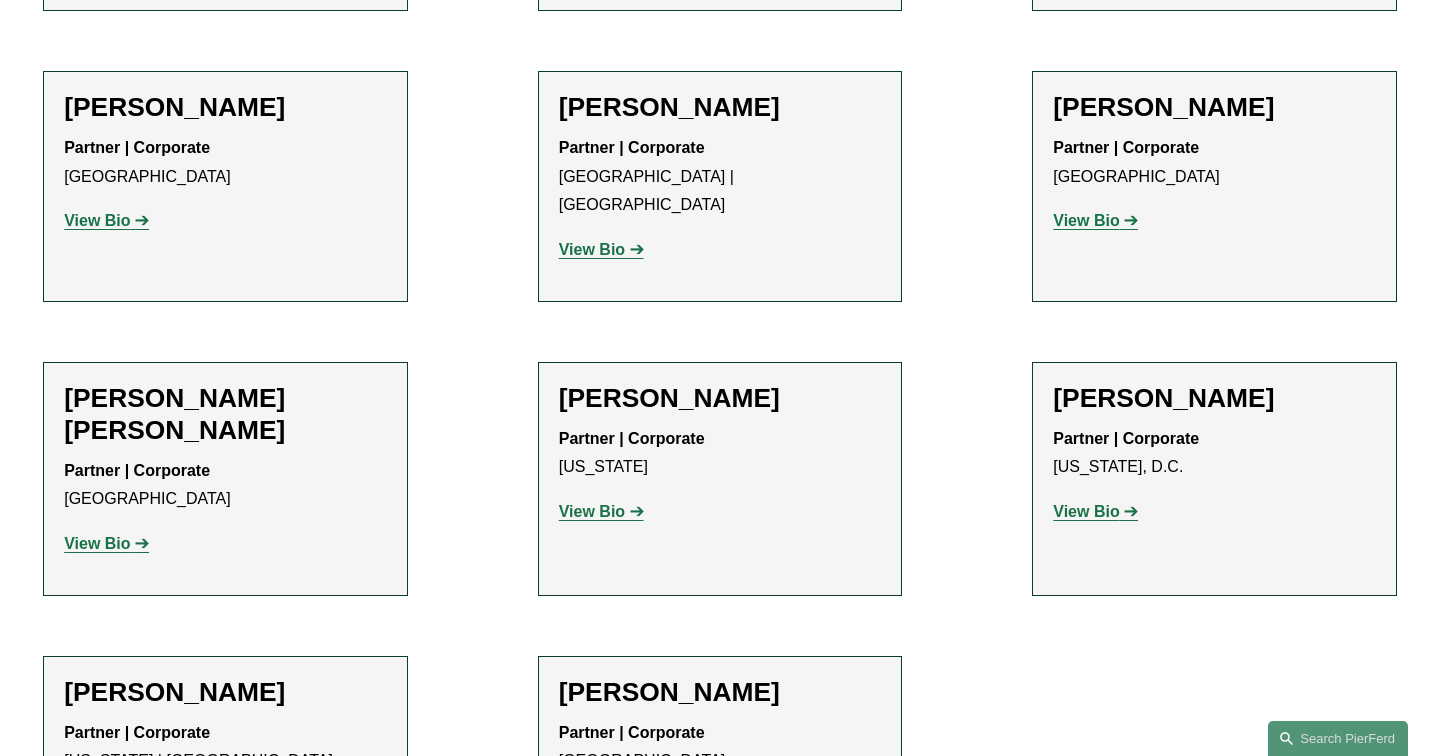 scroll, scrollTop: 1311, scrollLeft: 0, axis: vertical 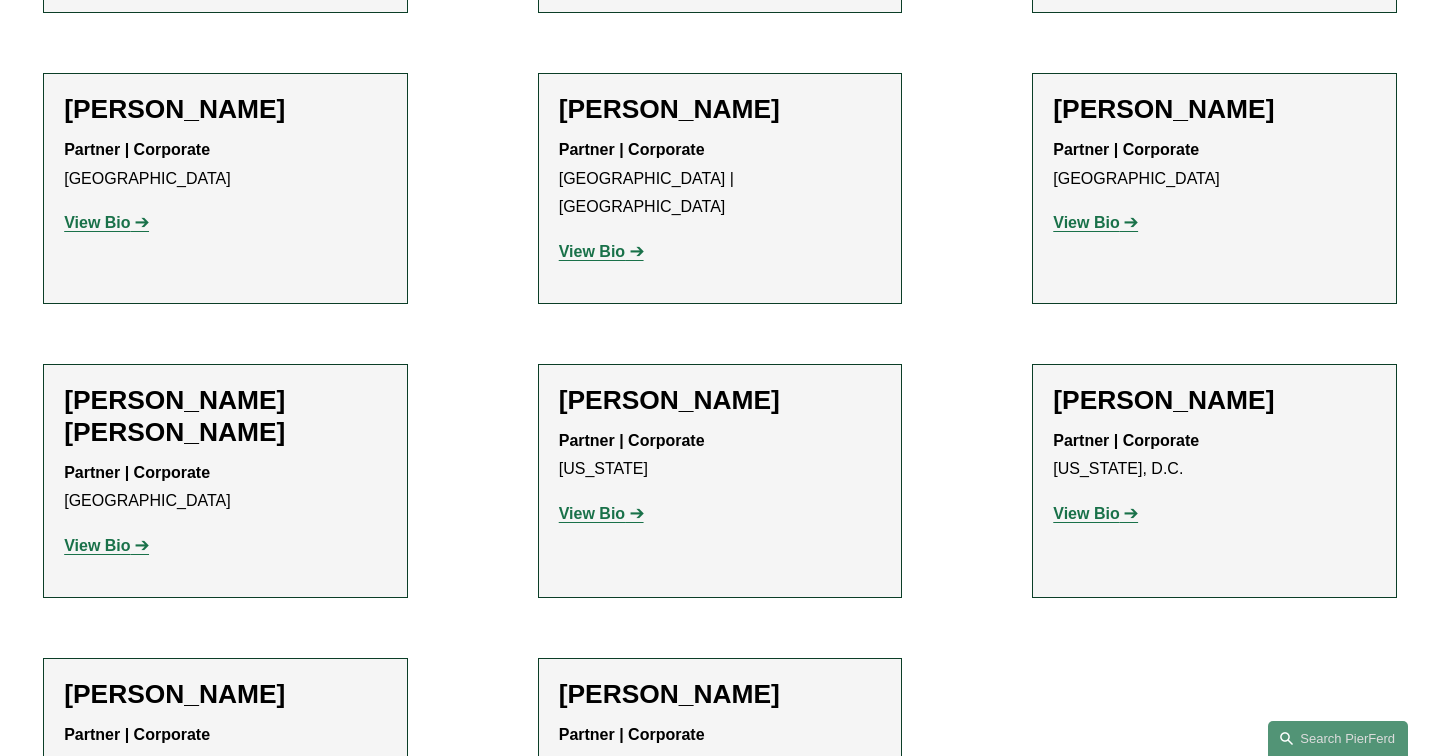 click on "View Bio" 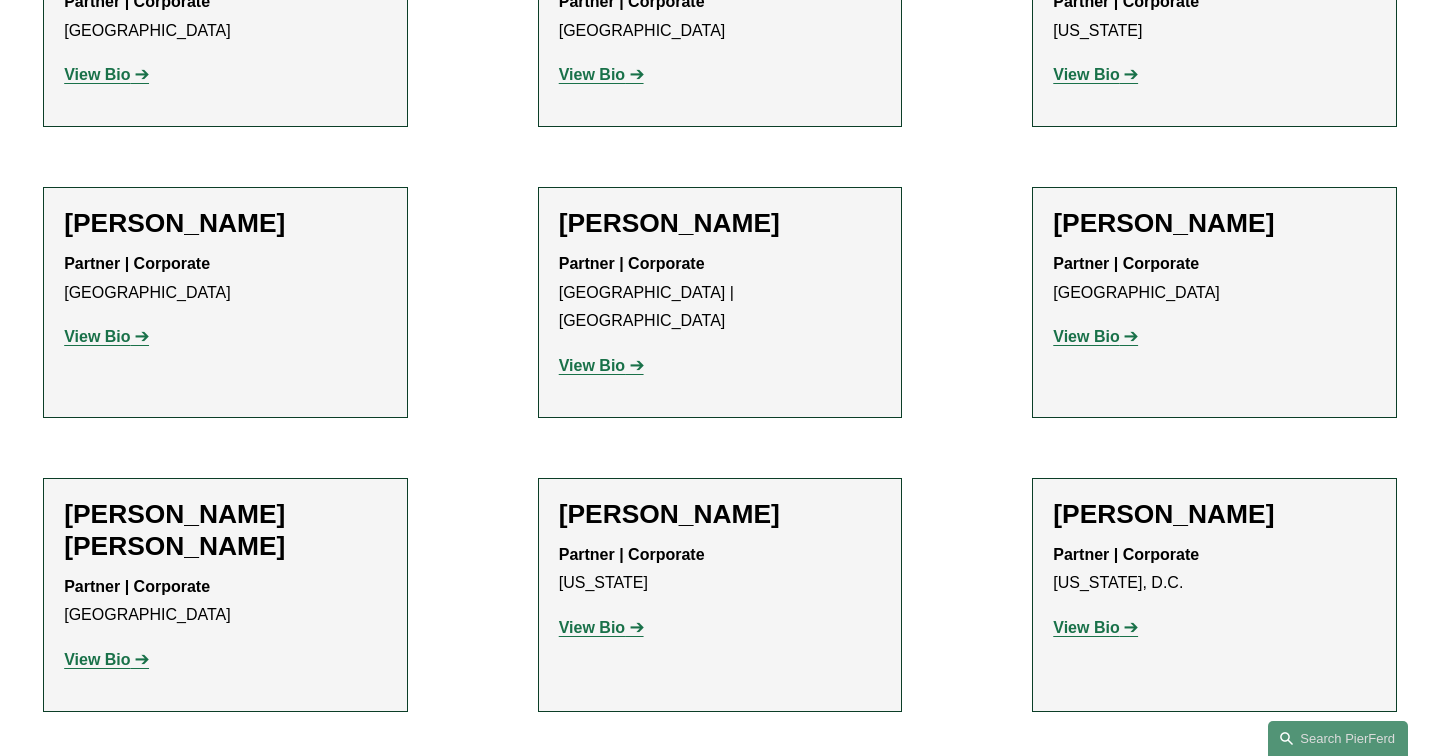 scroll, scrollTop: 1194, scrollLeft: 0, axis: vertical 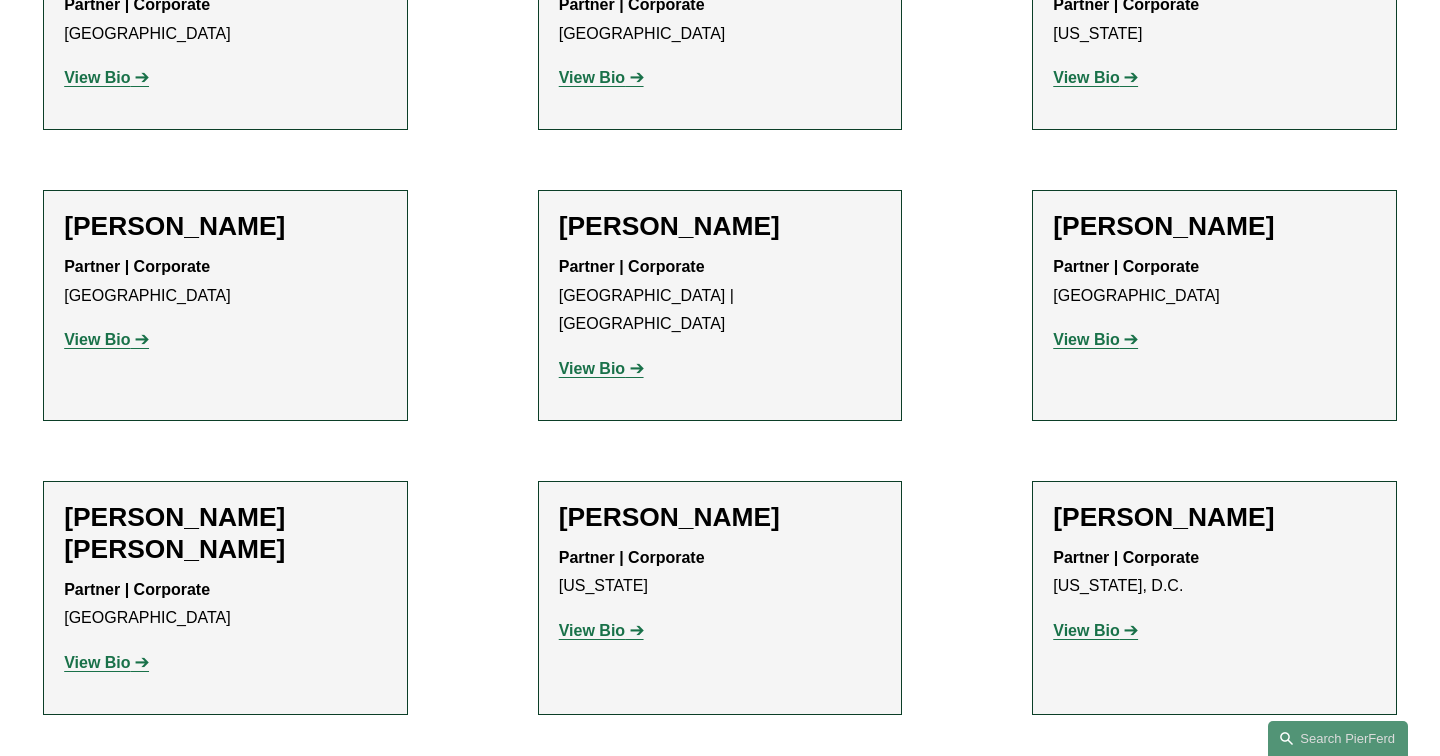 click on "View Bio" 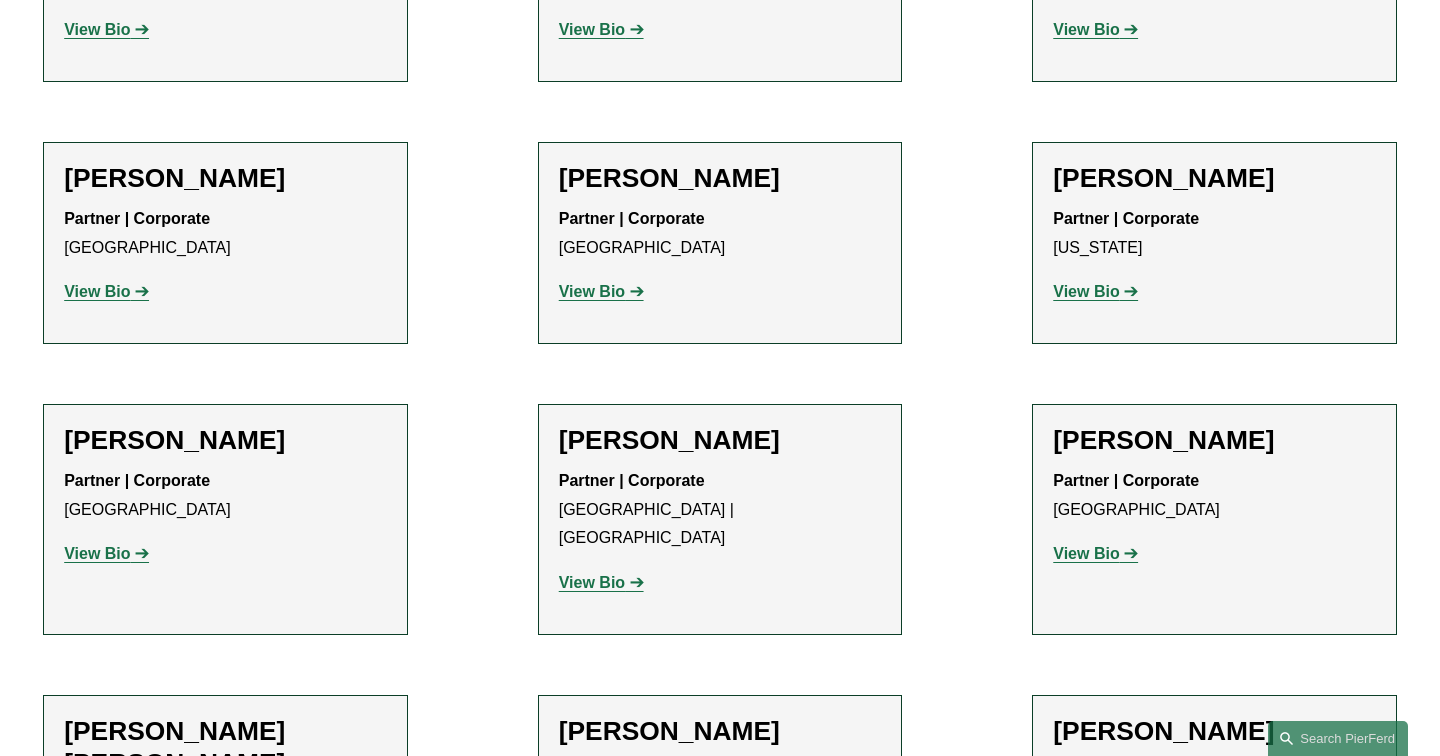 scroll, scrollTop: 793, scrollLeft: 0, axis: vertical 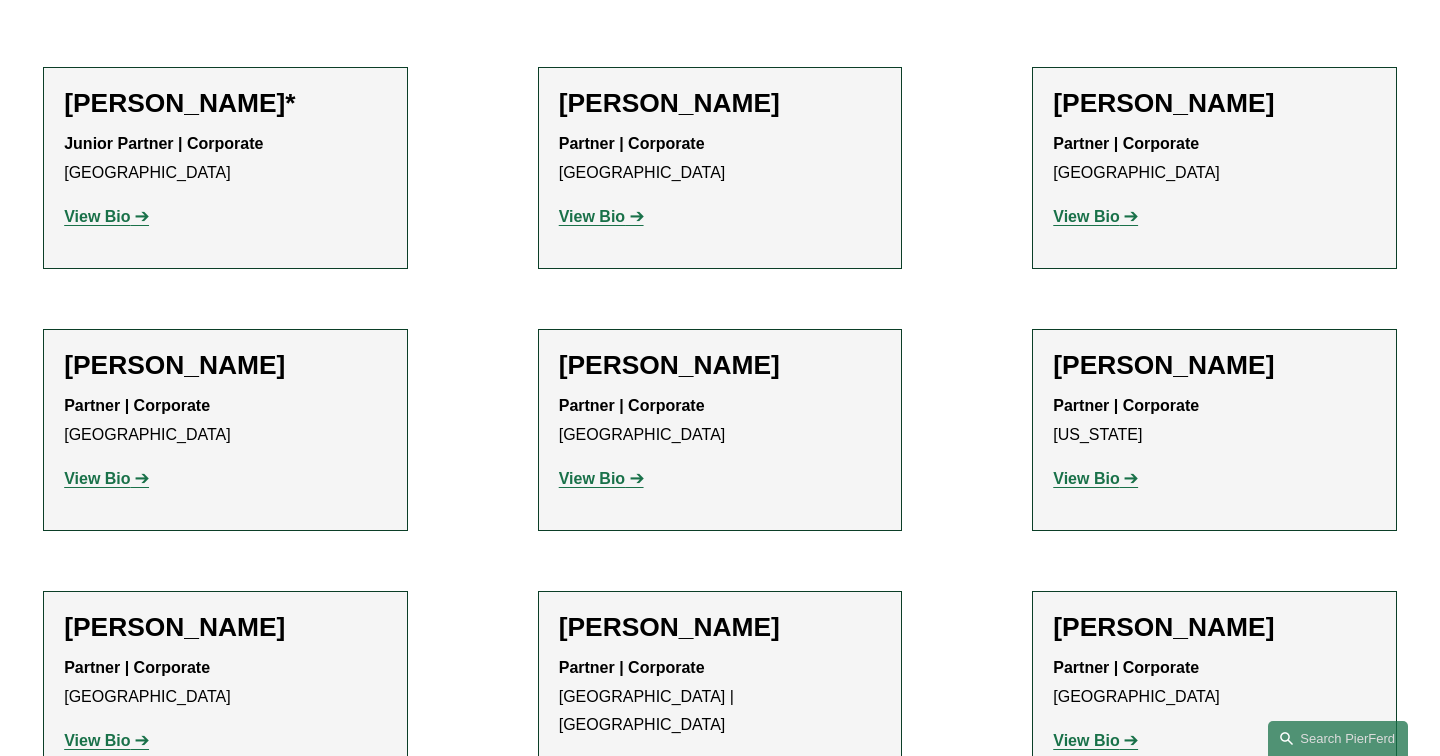 click on "View Bio" 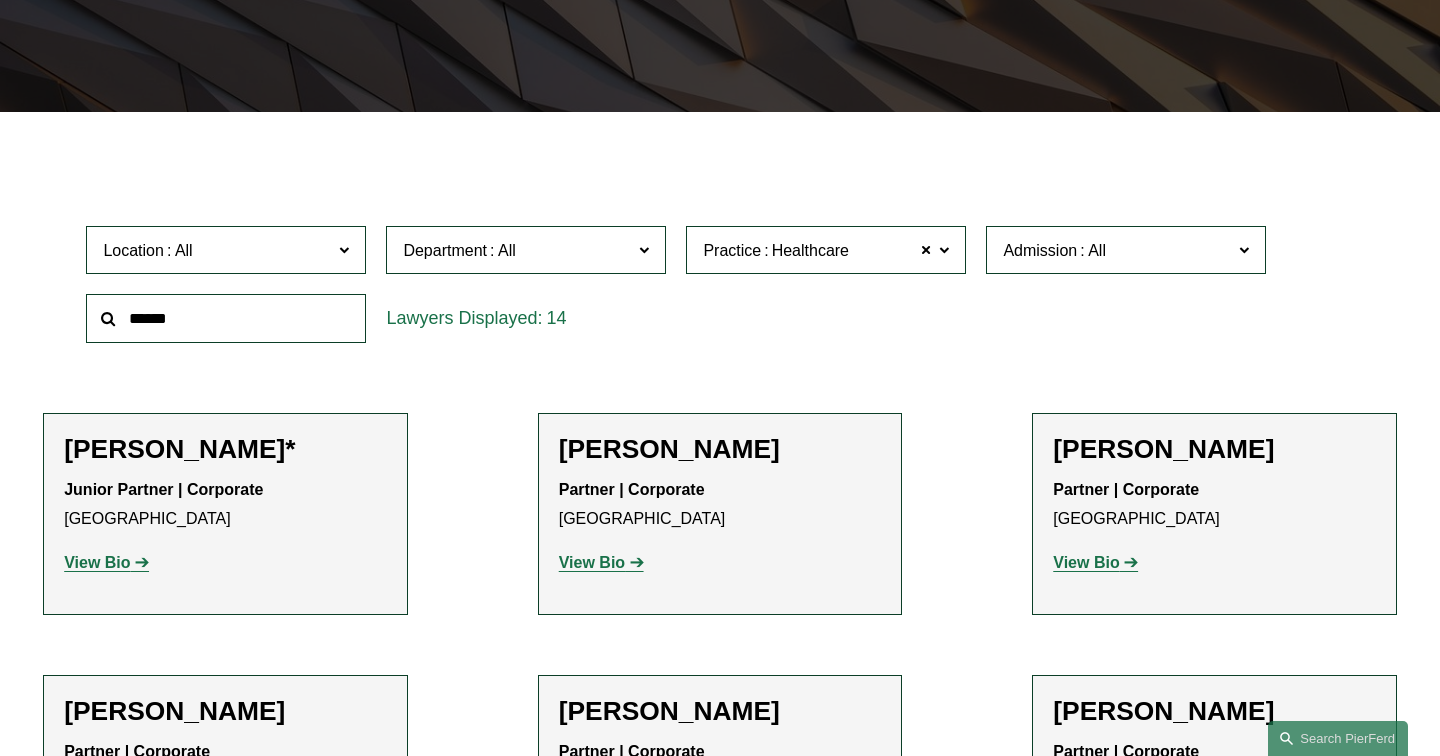 scroll, scrollTop: 468, scrollLeft: 0, axis: vertical 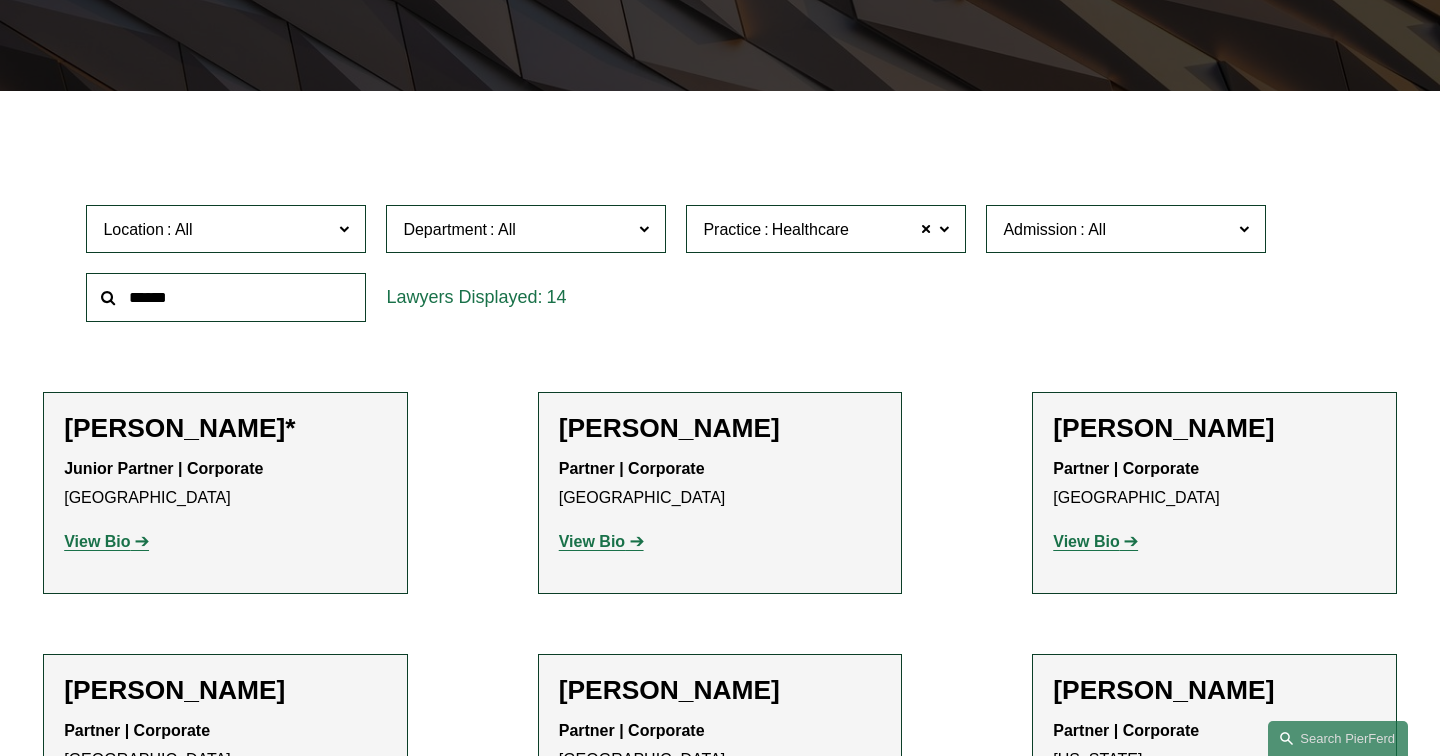click on "View Bio" 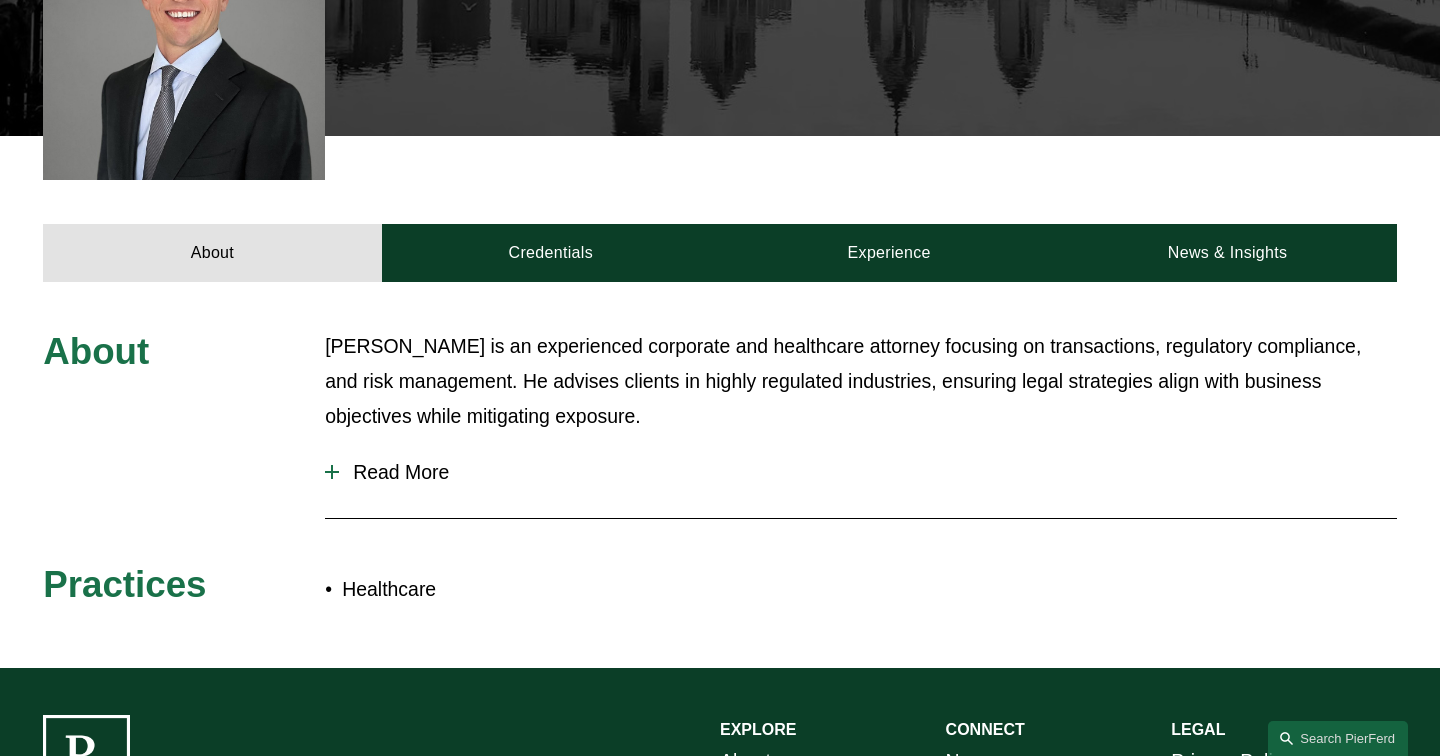 scroll, scrollTop: 723, scrollLeft: 0, axis: vertical 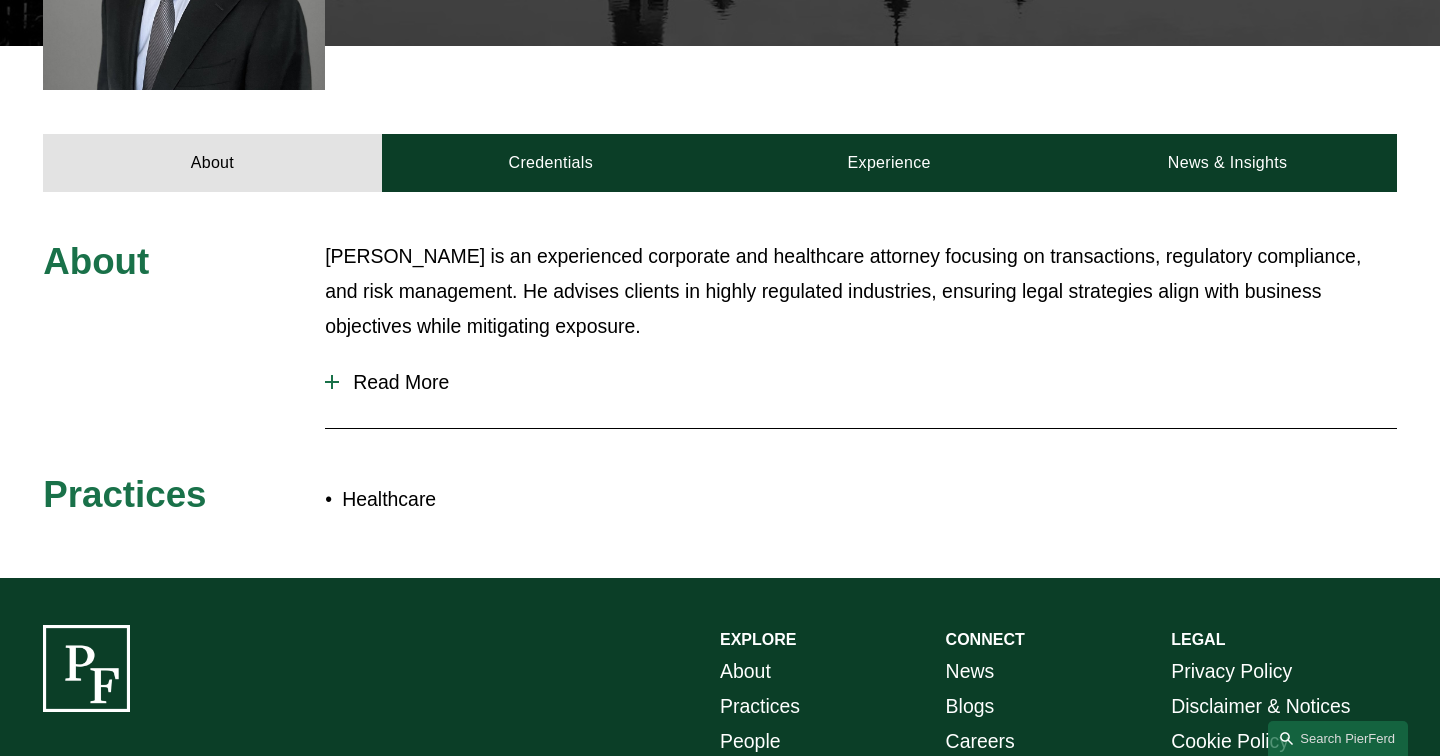 click on "Read More" at bounding box center (868, 382) 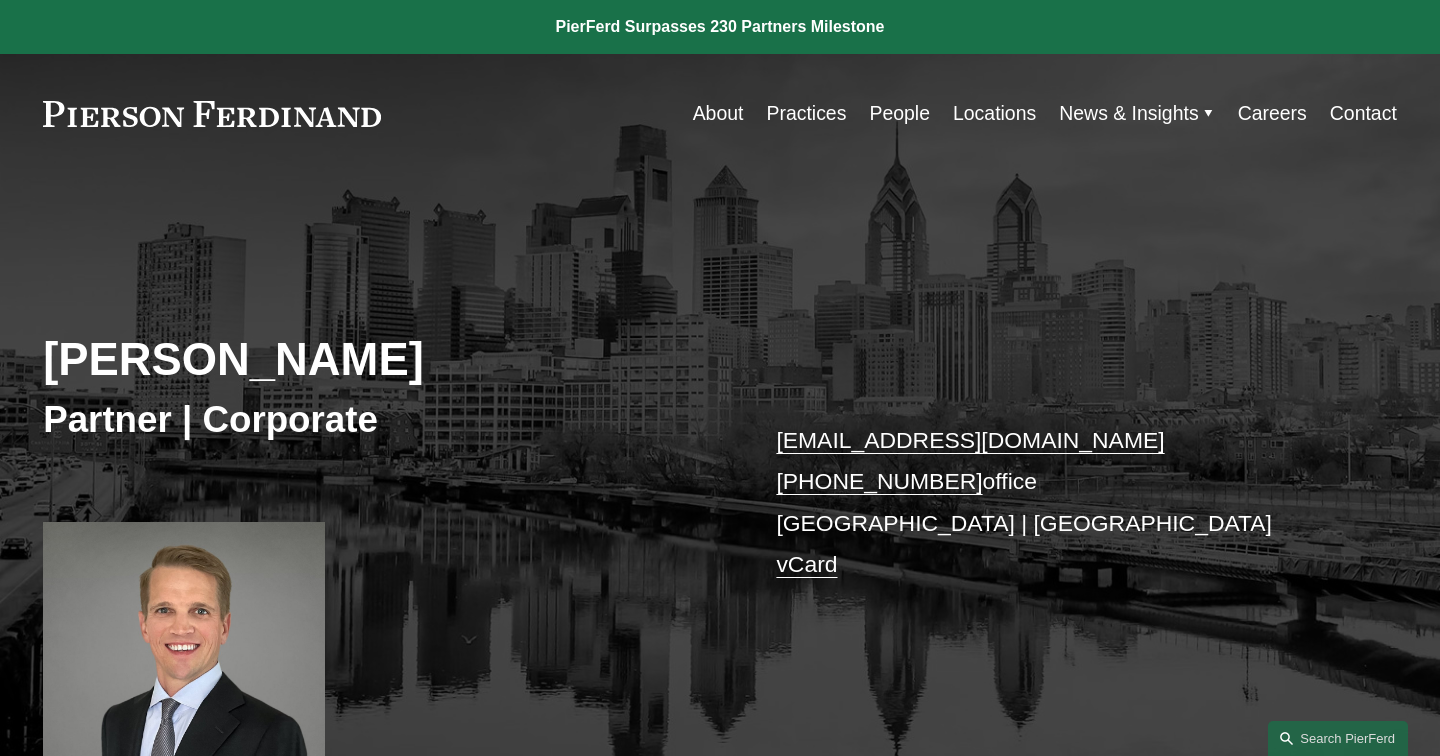 scroll, scrollTop: 56, scrollLeft: 0, axis: vertical 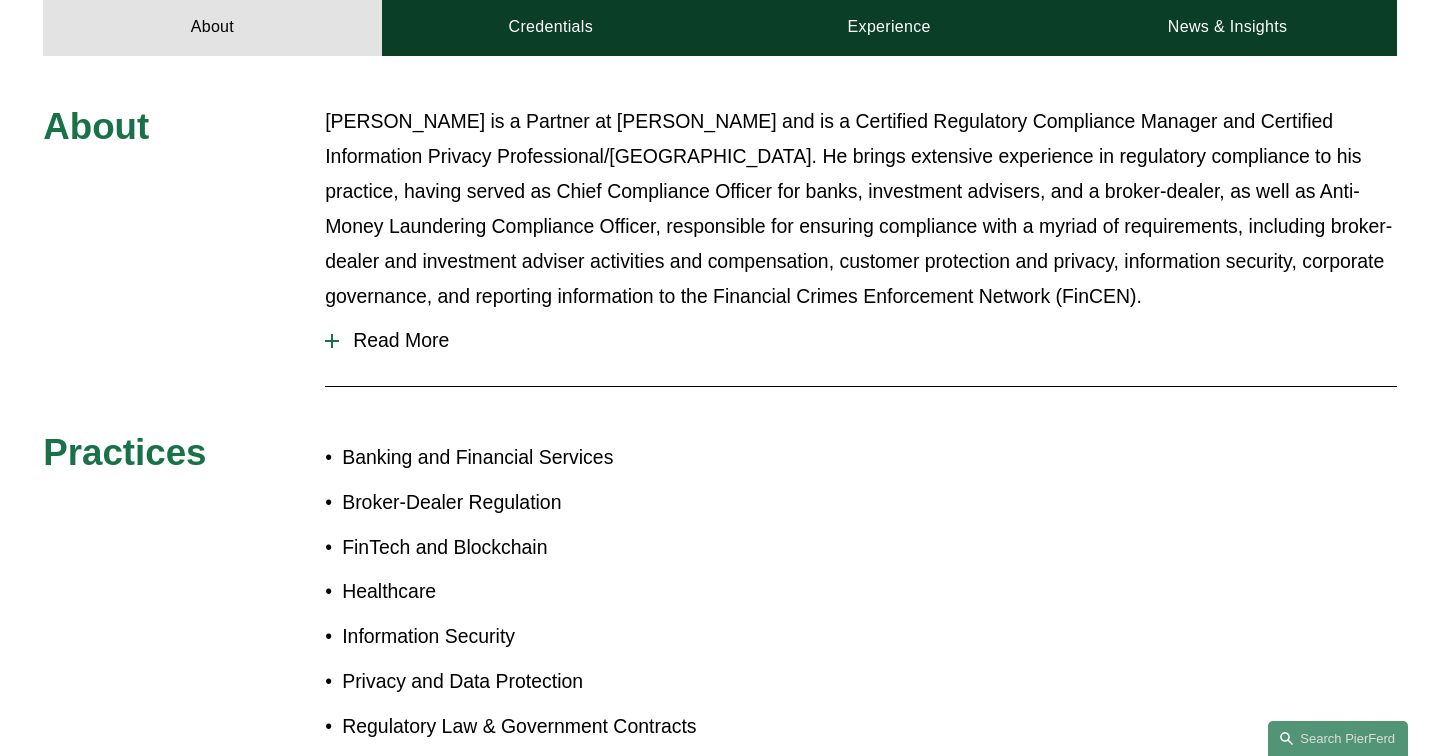 click on "Read More" at bounding box center (868, 340) 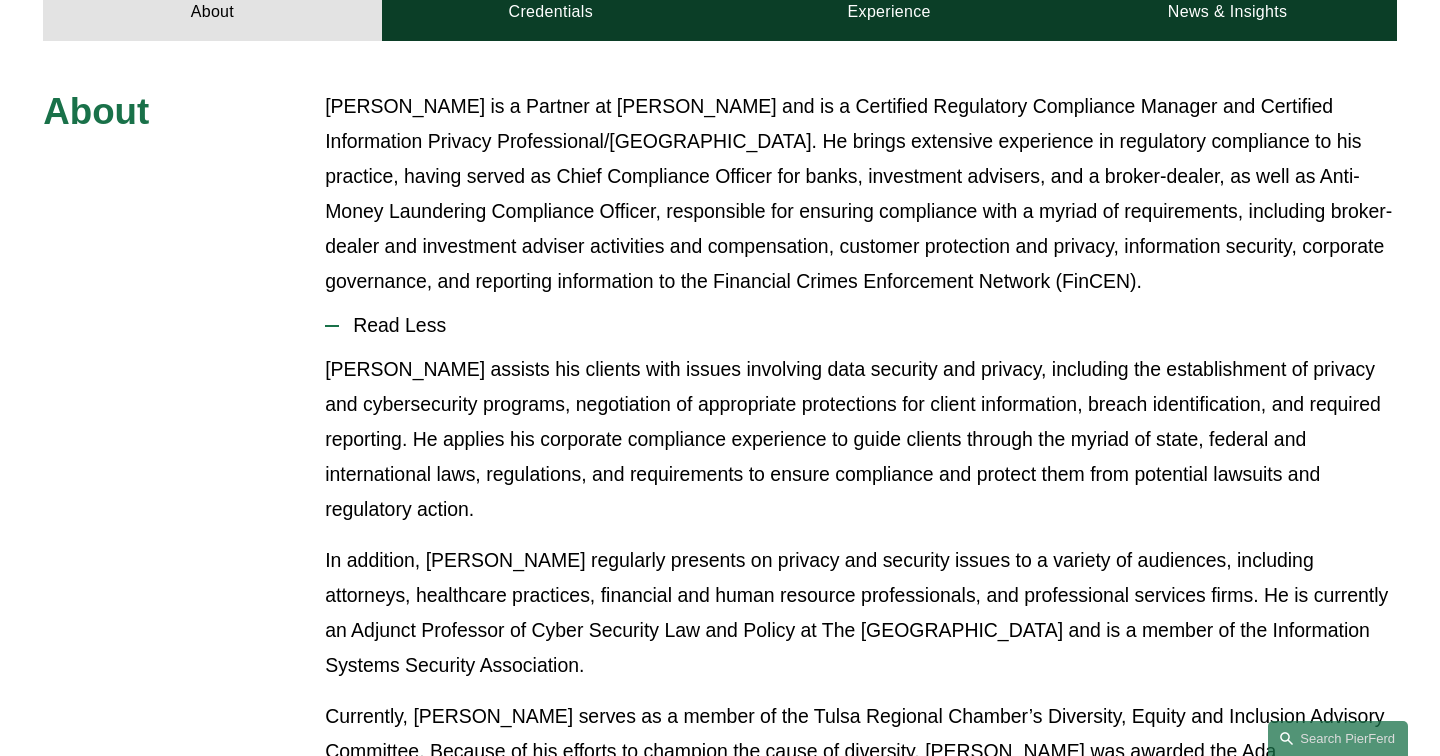 scroll, scrollTop: 919, scrollLeft: 0, axis: vertical 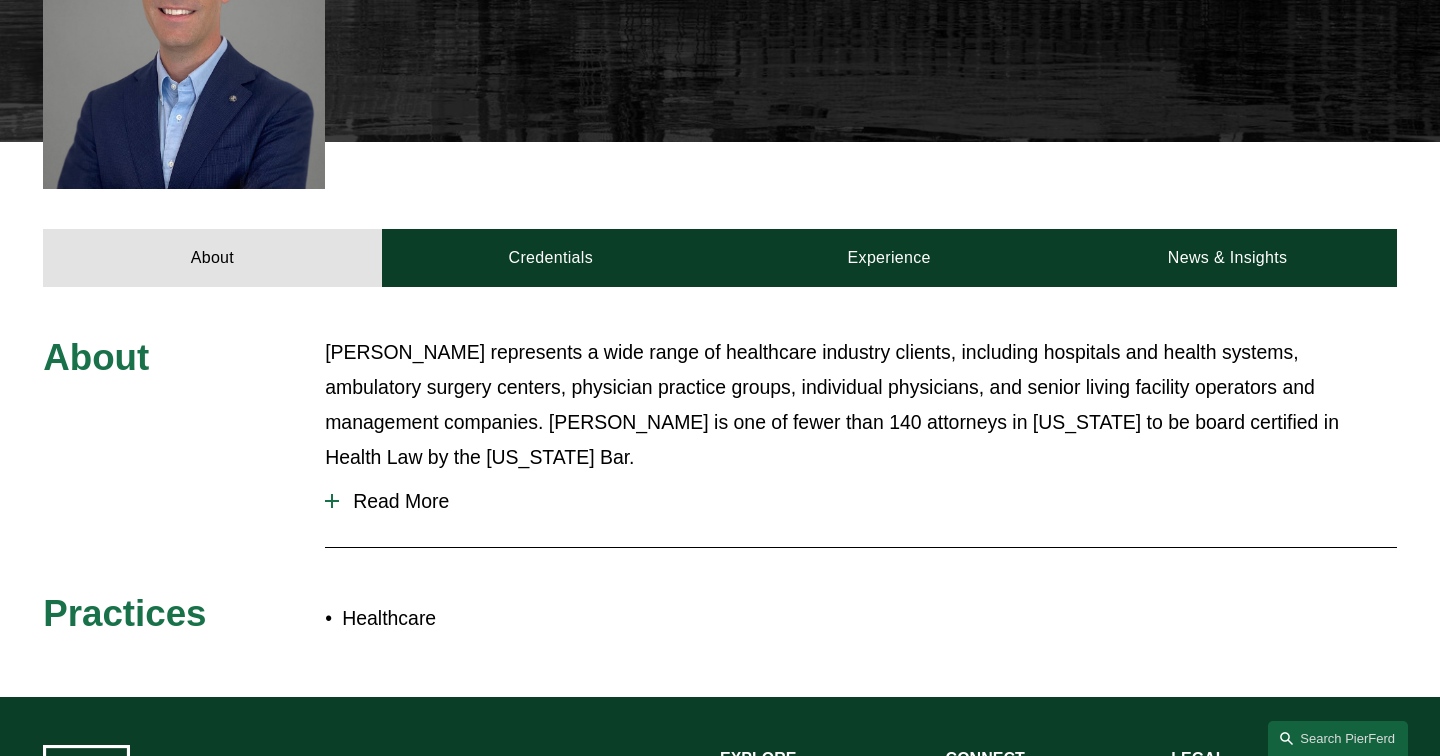click on "Read More" at bounding box center [868, 501] 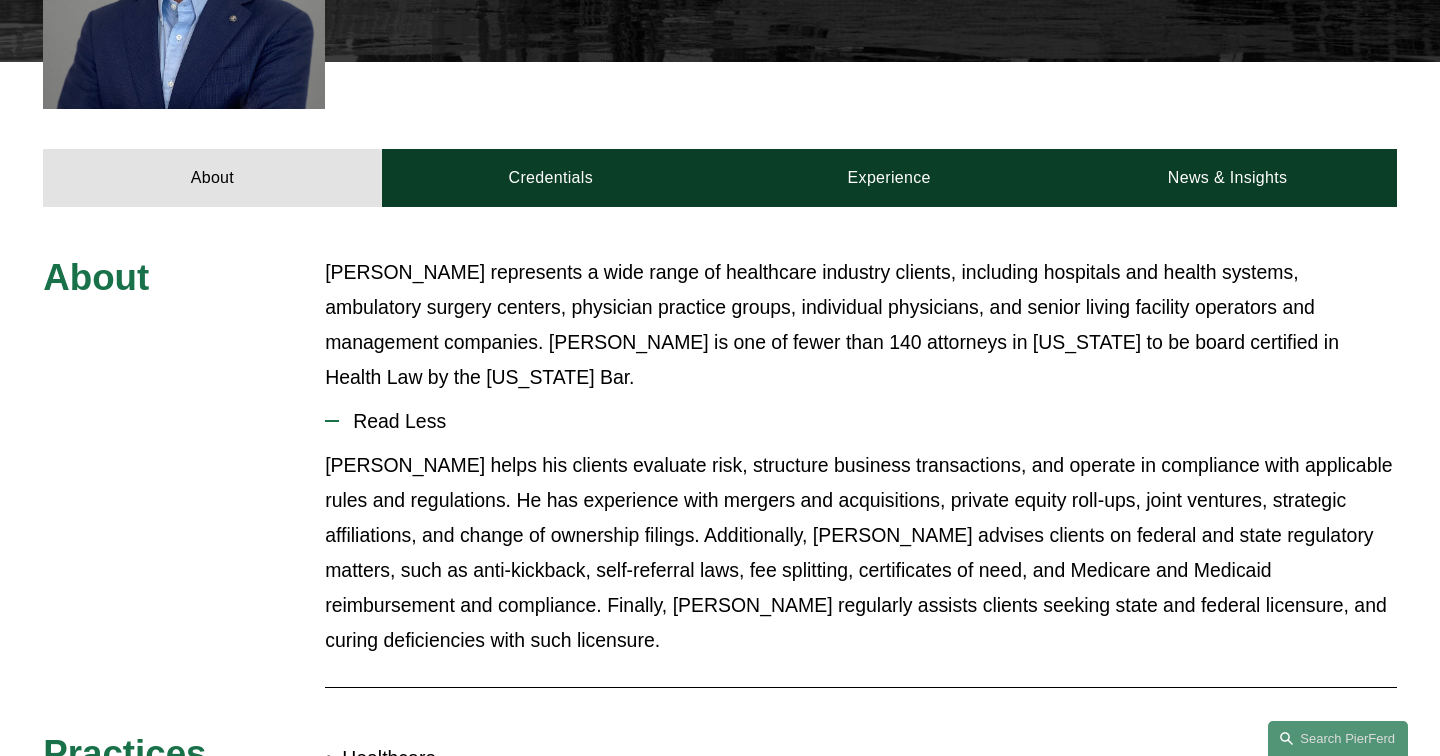 scroll, scrollTop: 757, scrollLeft: 0, axis: vertical 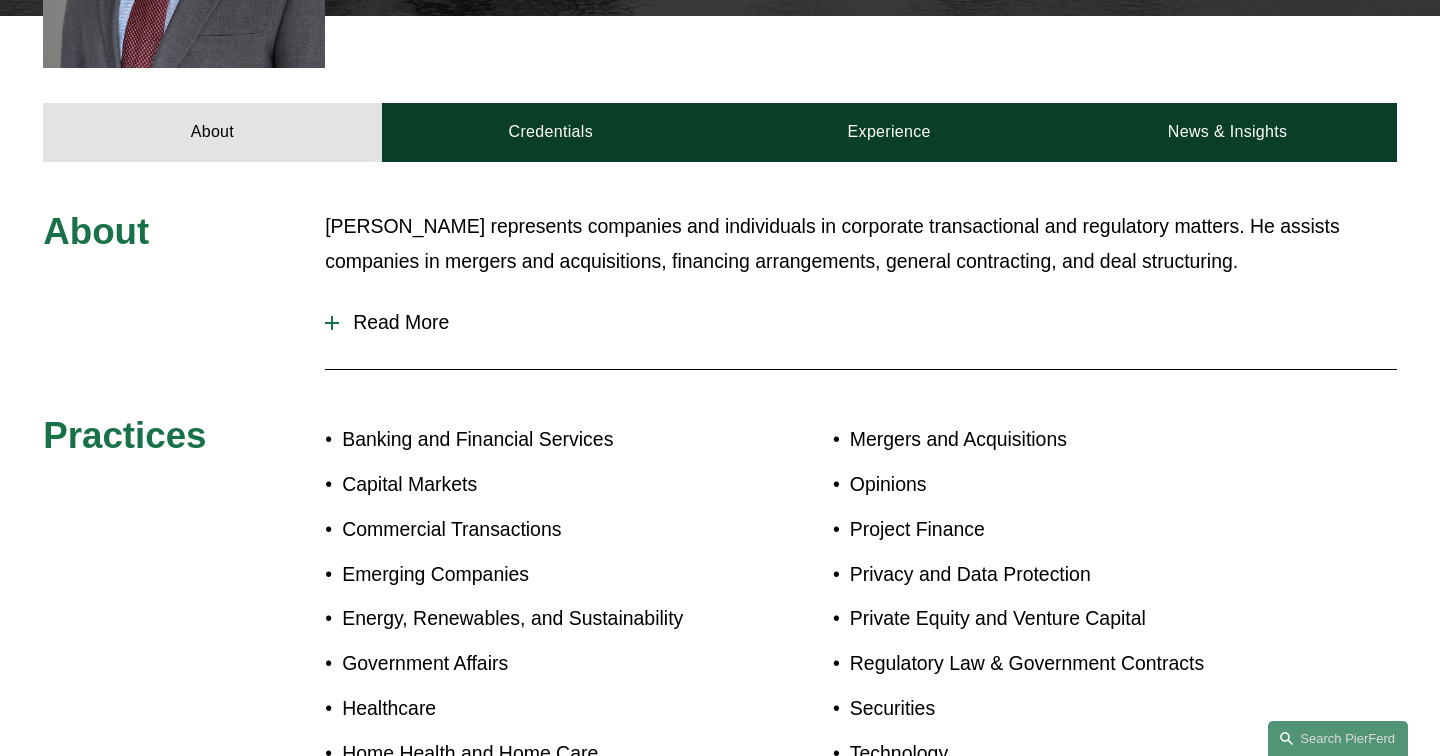 click on "Read More" at bounding box center (868, 322) 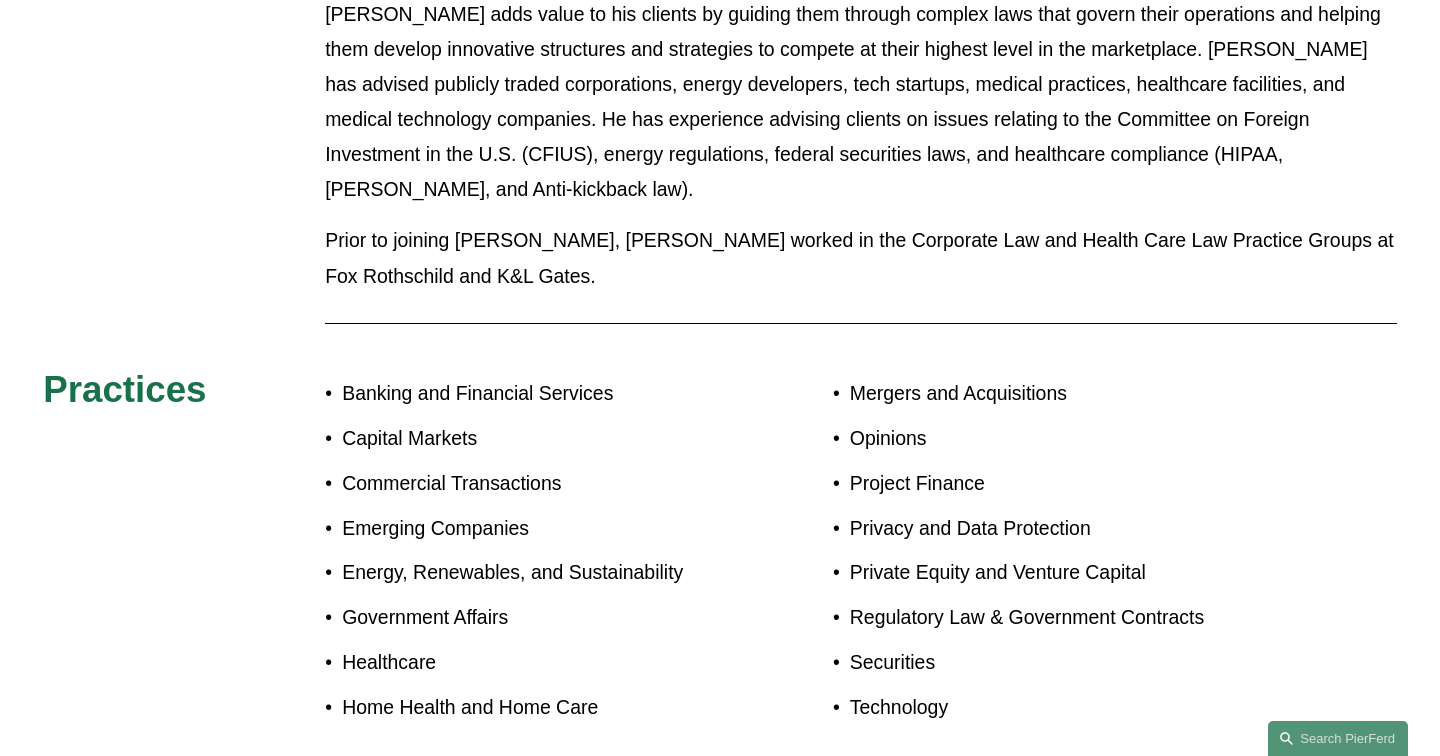 scroll, scrollTop: 1214, scrollLeft: 0, axis: vertical 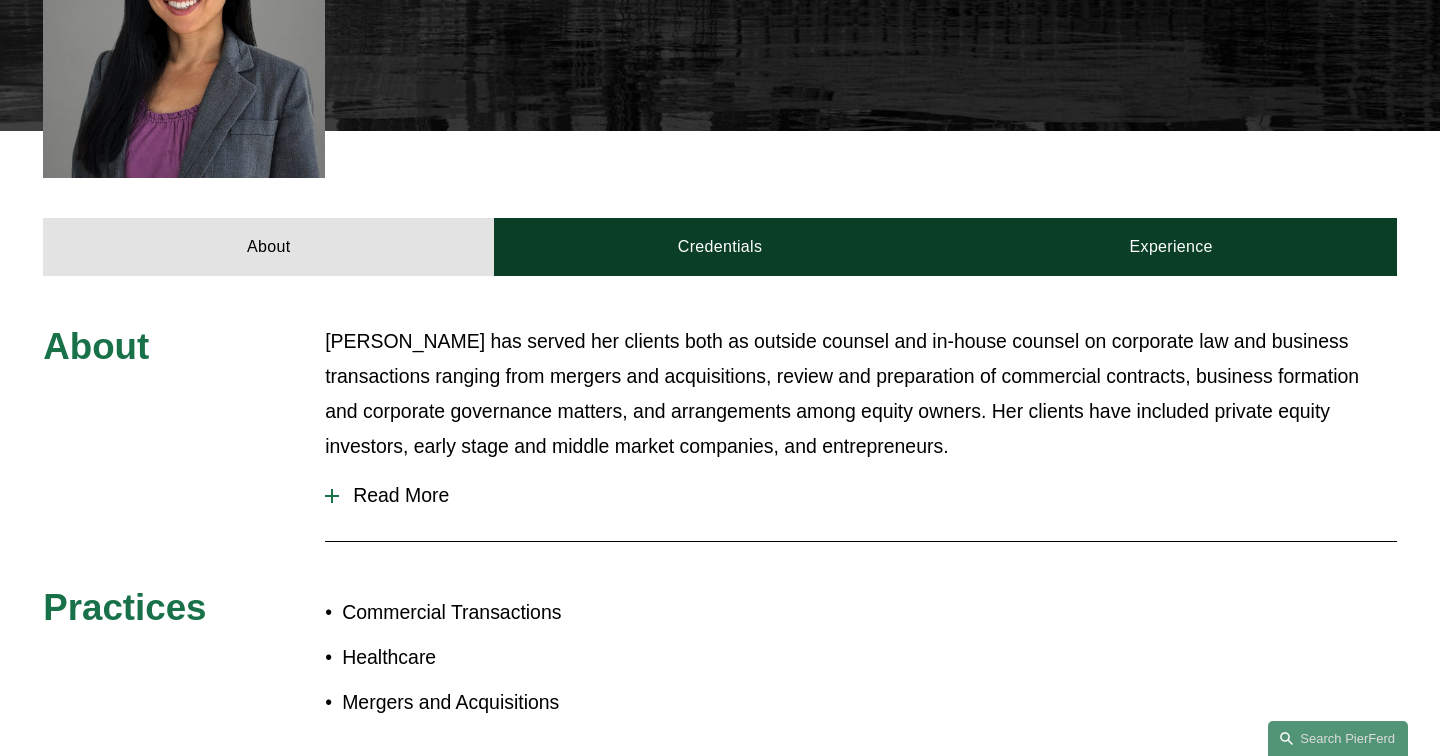 click on "Read More" at bounding box center (868, 495) 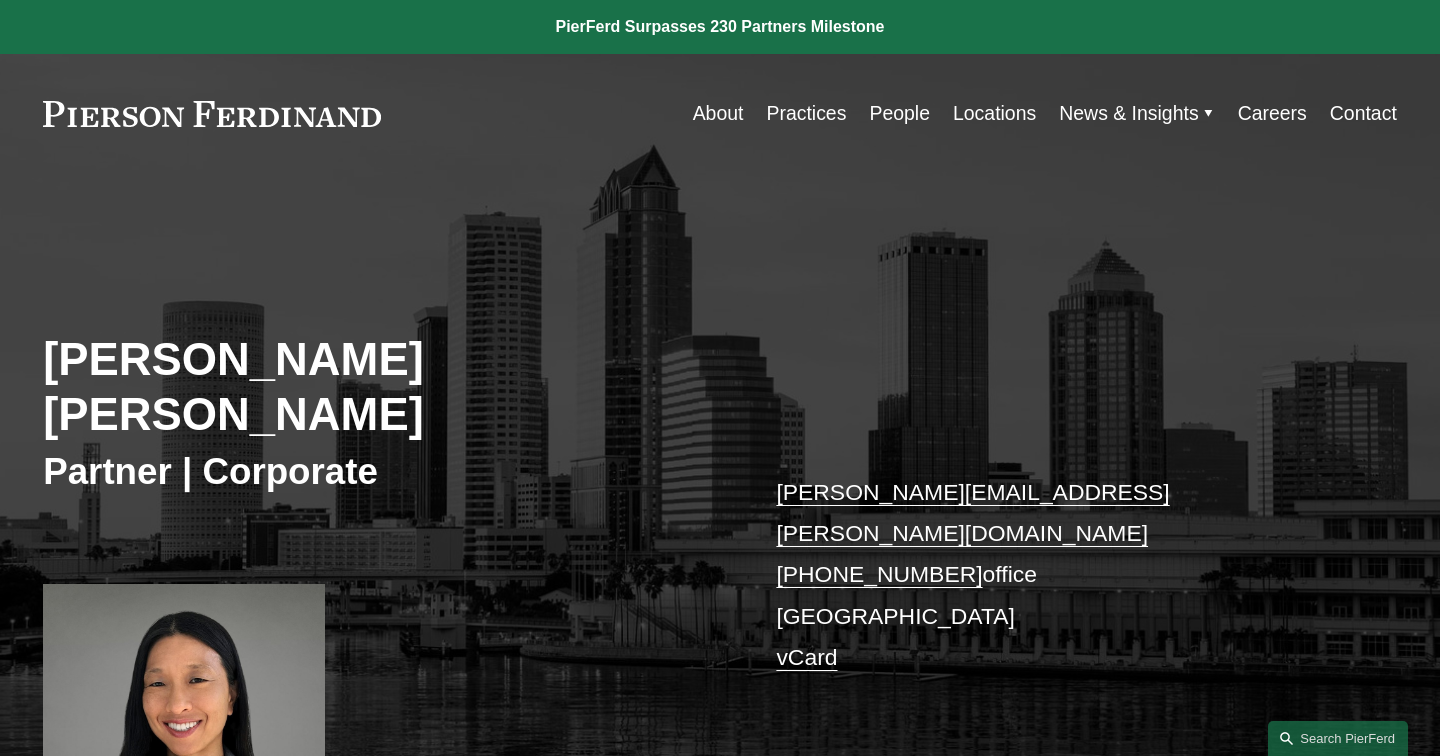 scroll, scrollTop: 196, scrollLeft: 0, axis: vertical 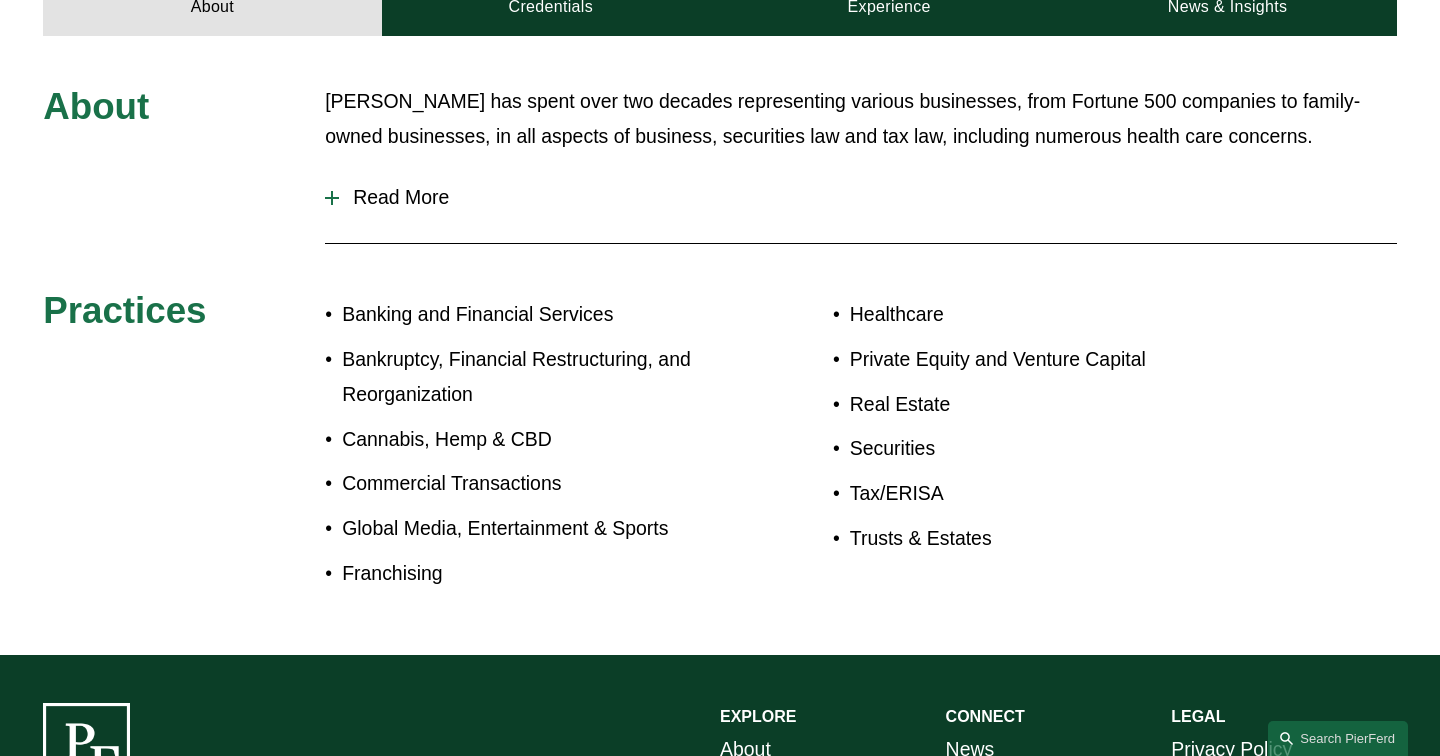 click on "Read More" at bounding box center [868, 197] 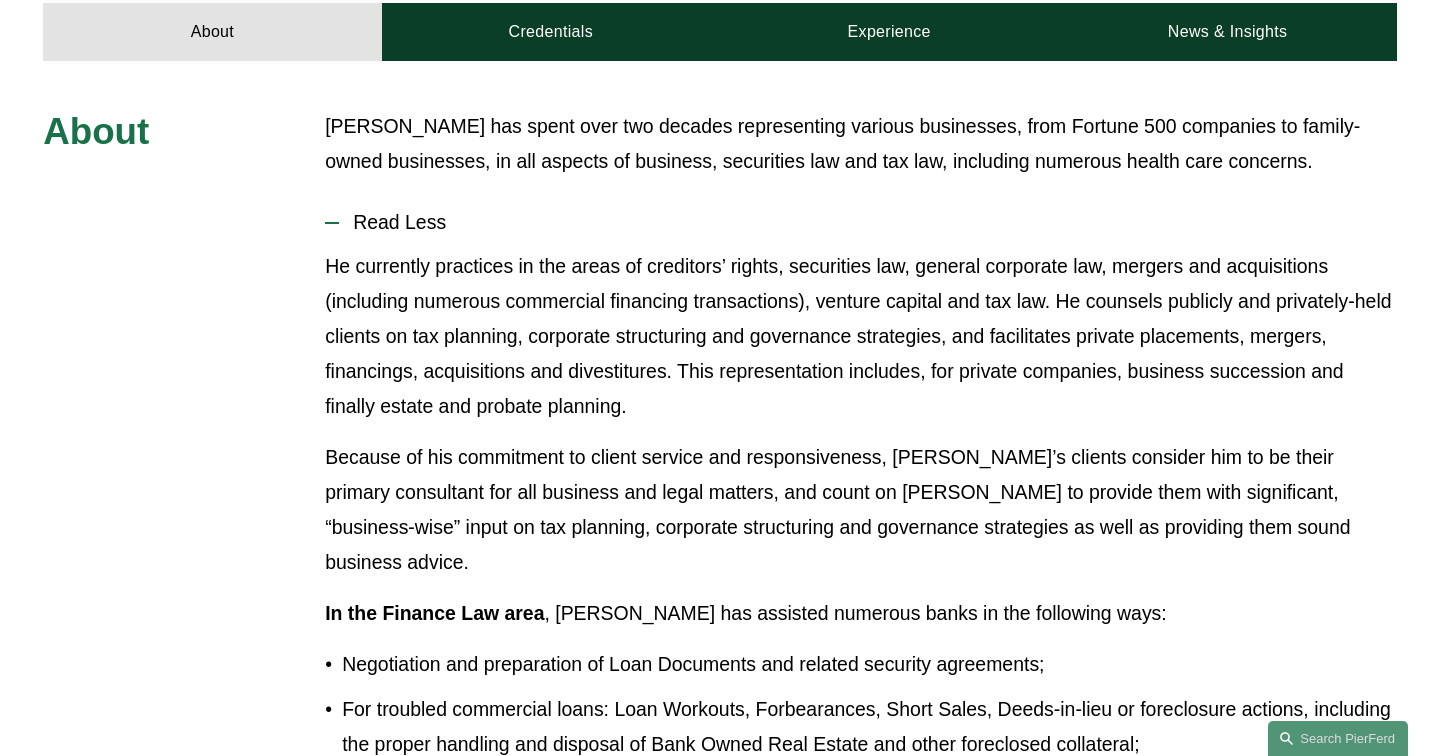 scroll, scrollTop: 882, scrollLeft: 0, axis: vertical 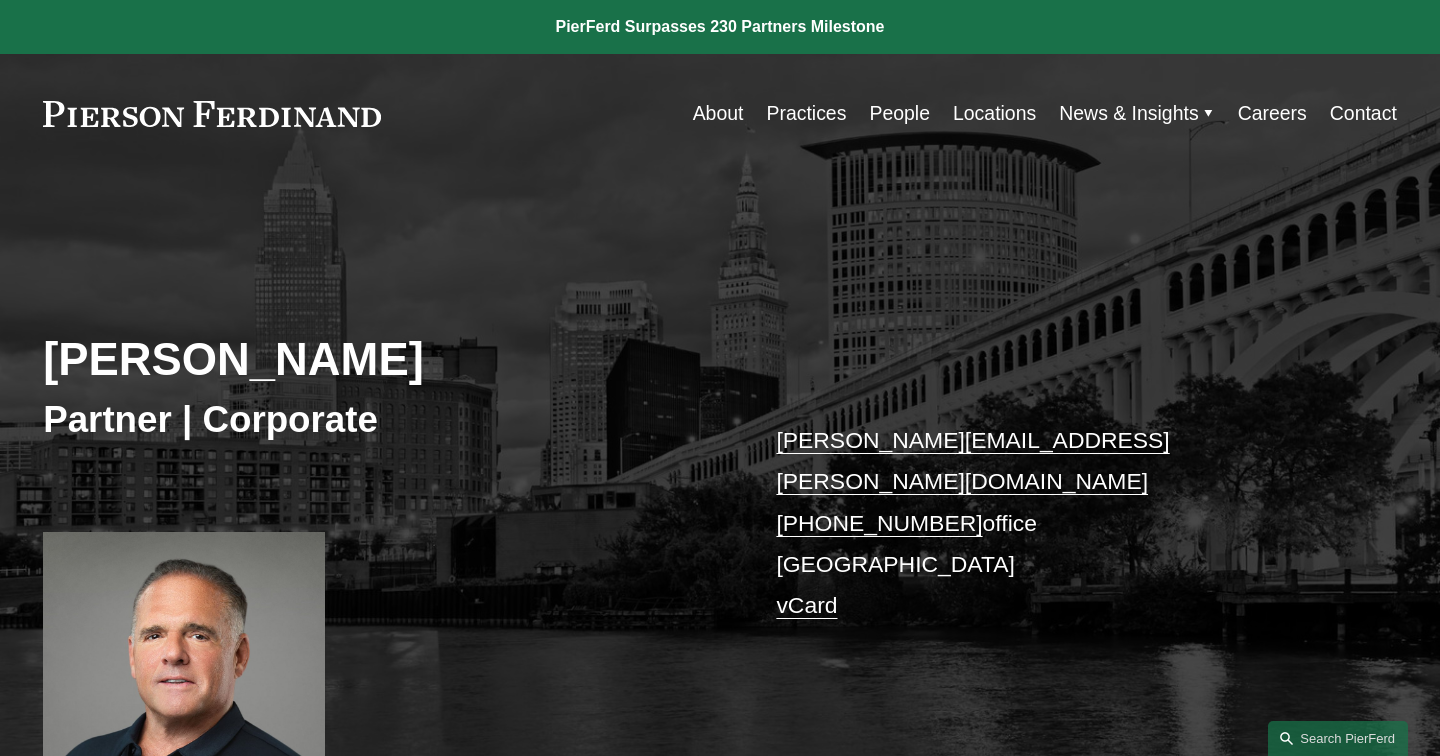 click on "People" at bounding box center (899, 113) 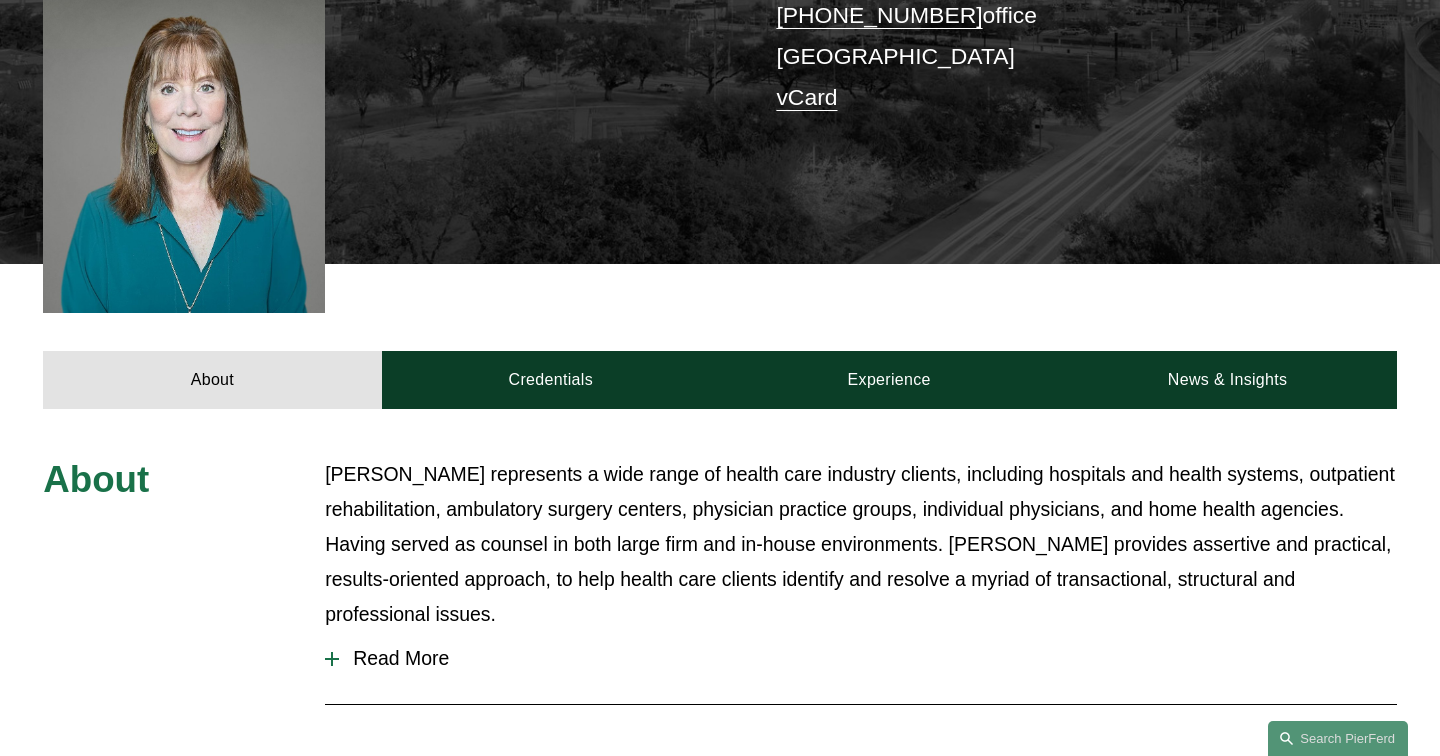 scroll, scrollTop: 834, scrollLeft: 0, axis: vertical 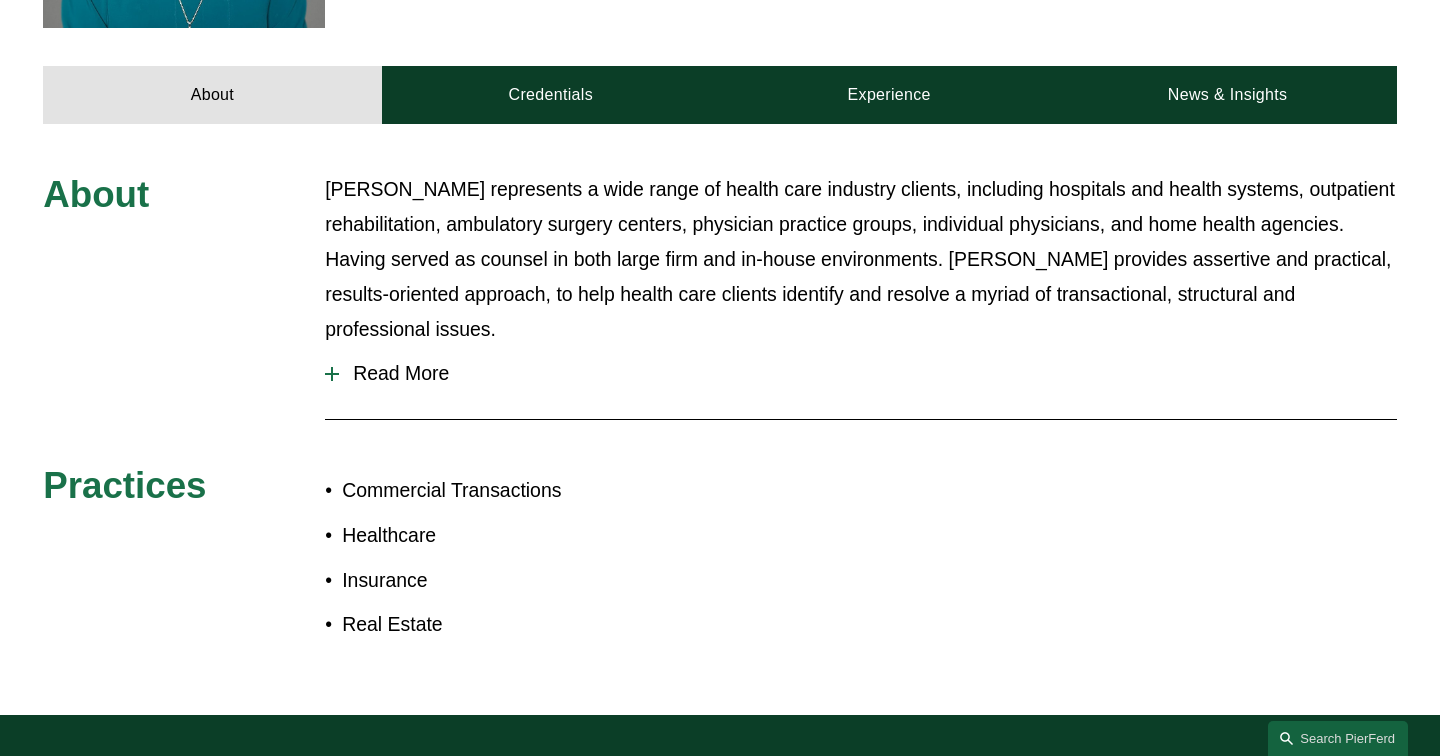 click on "Read More" at bounding box center (868, 373) 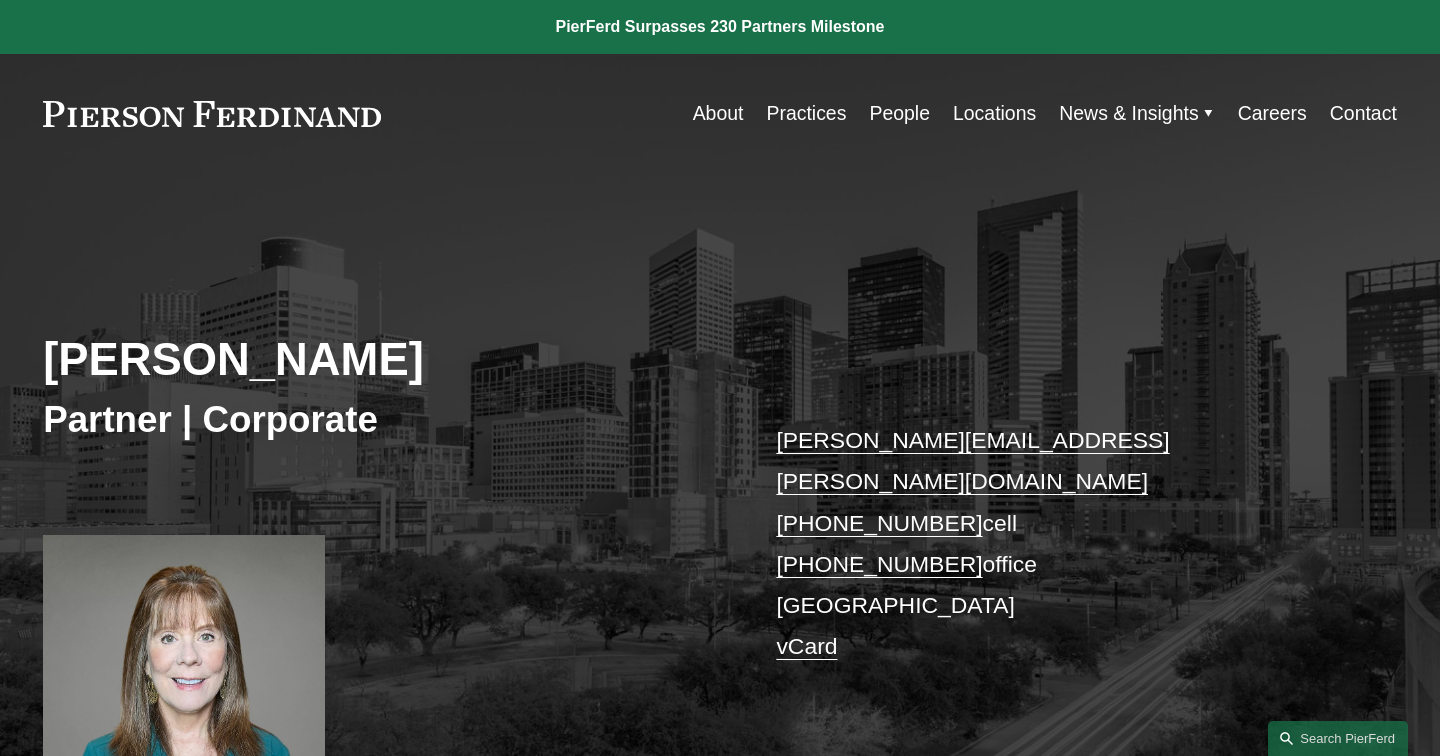 scroll, scrollTop: 0, scrollLeft: 0, axis: both 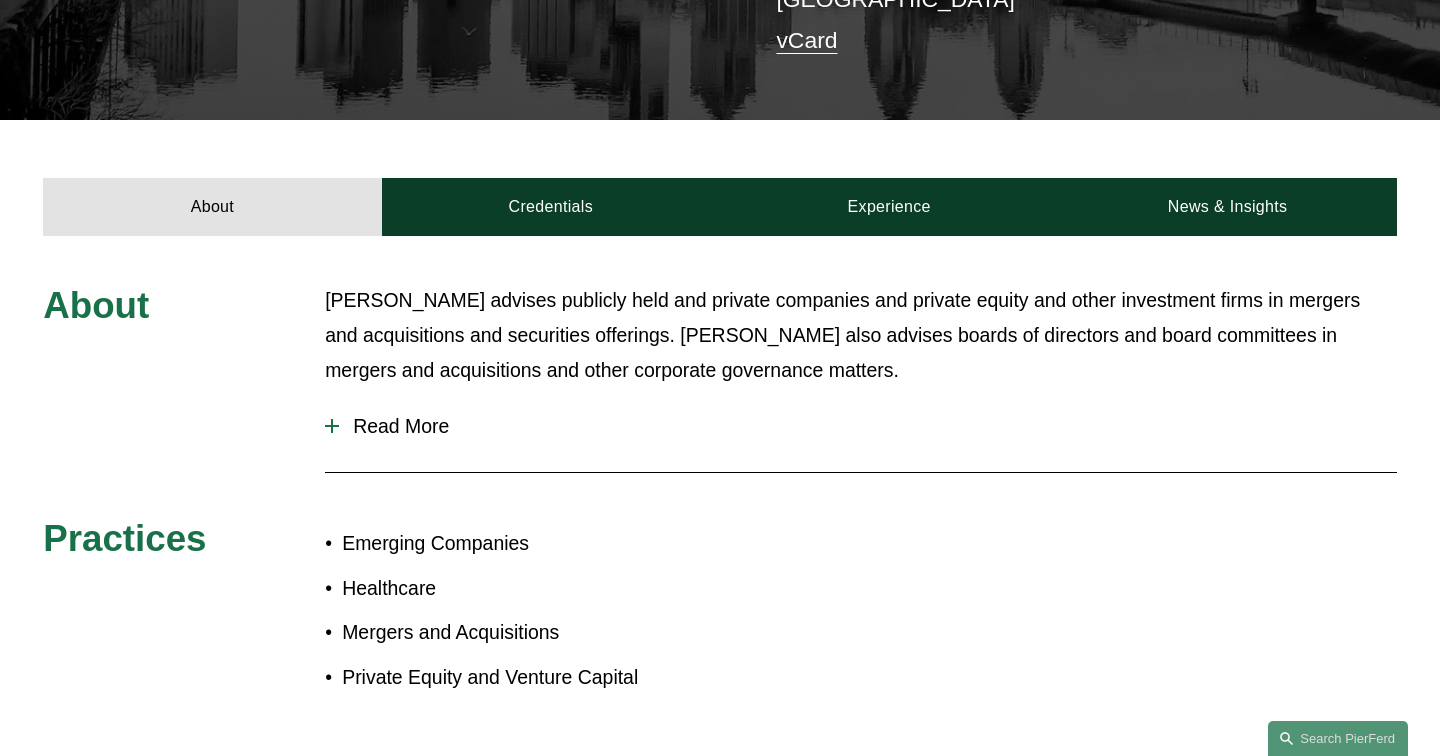click on "Read More" at bounding box center (868, 426) 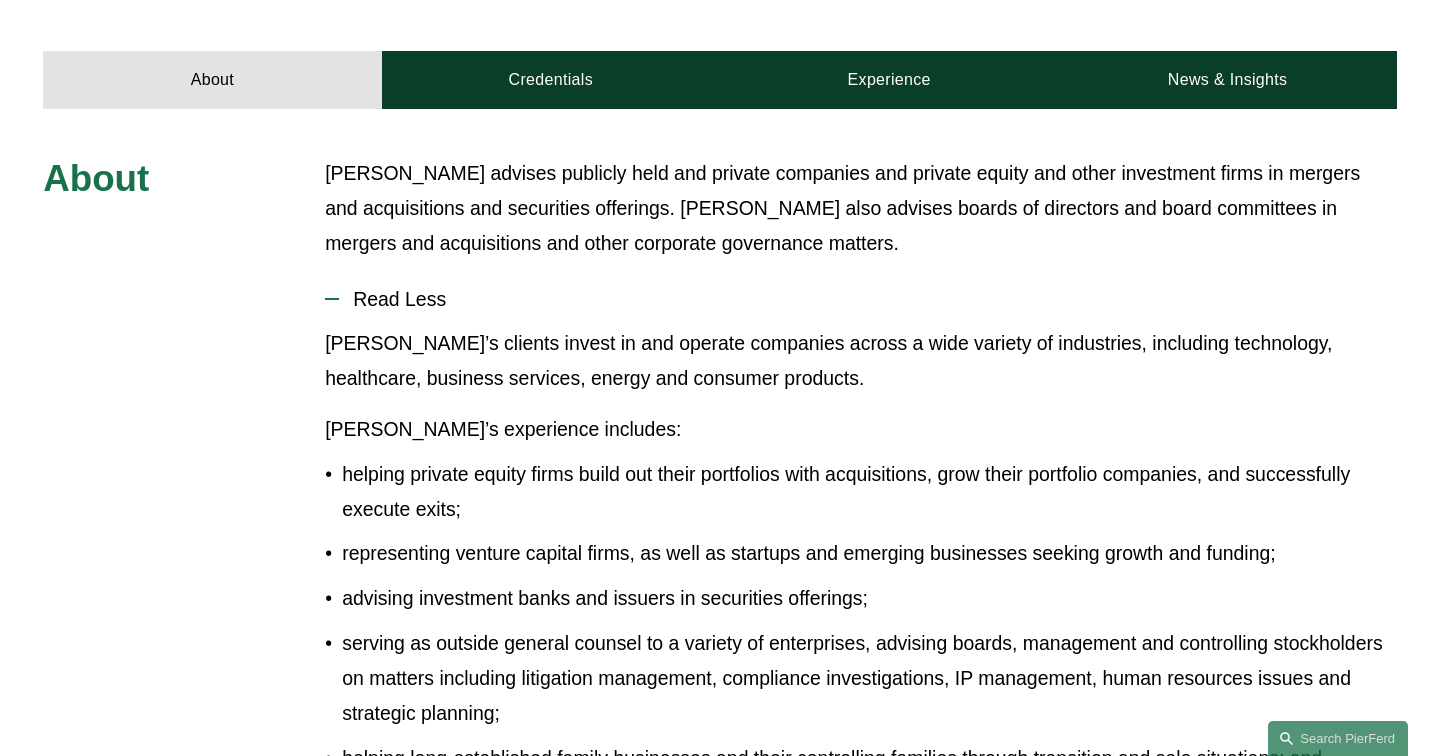 scroll, scrollTop: 895, scrollLeft: 0, axis: vertical 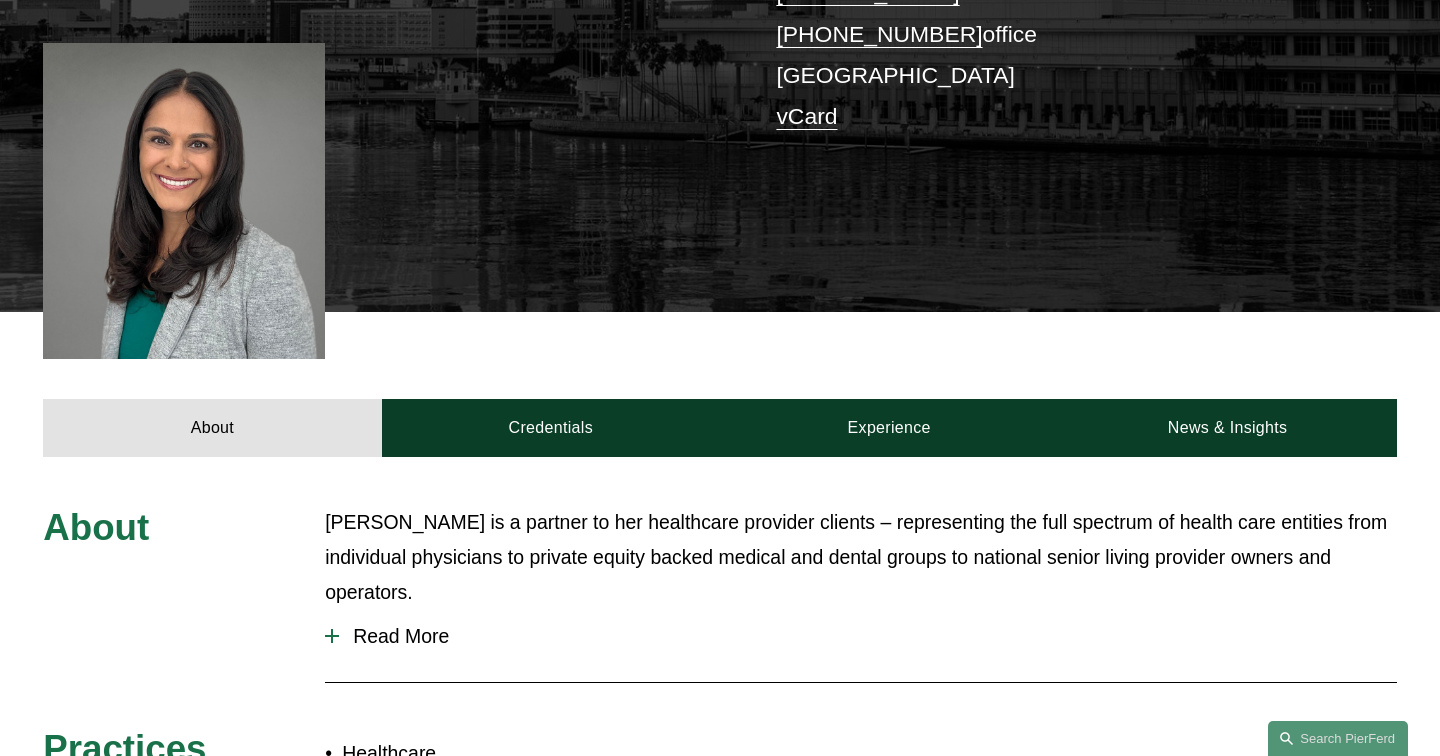 click on "Read More" at bounding box center (868, 636) 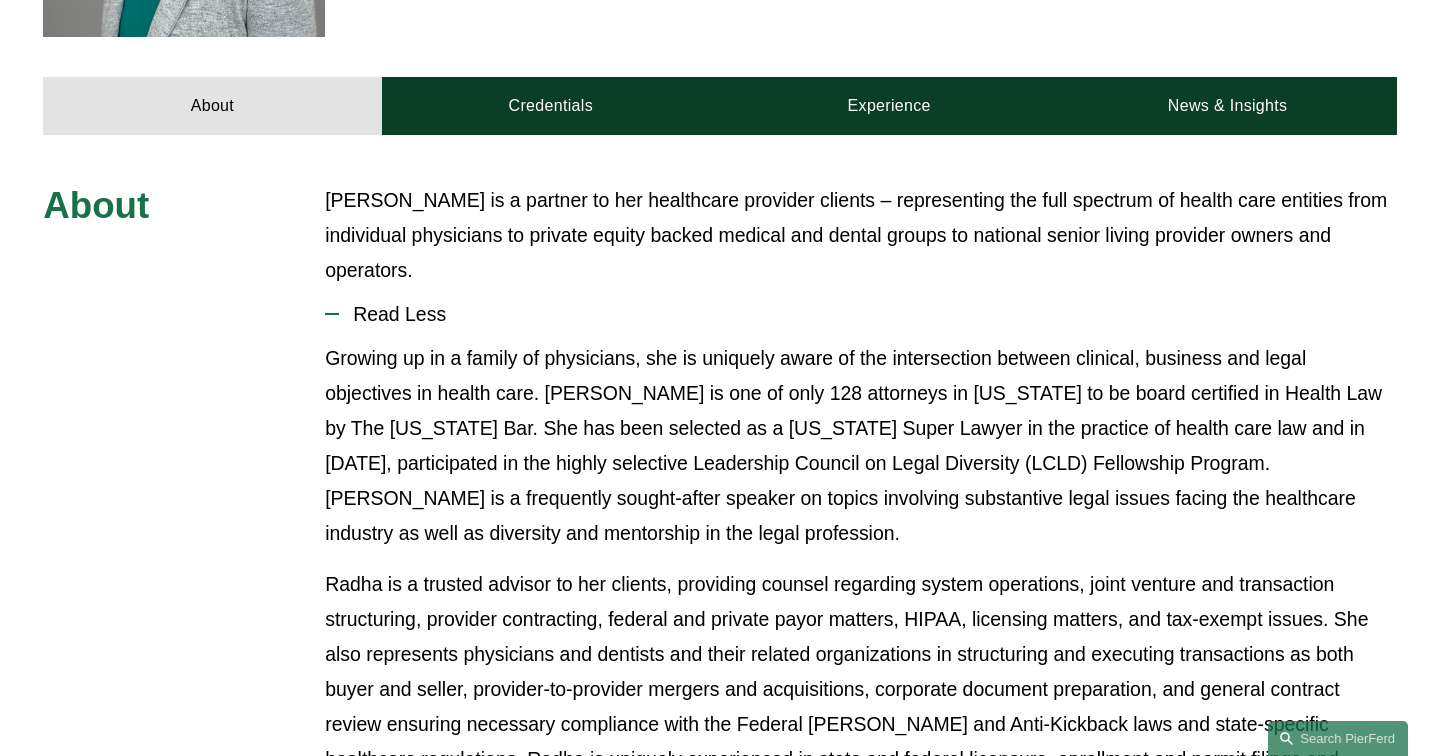 scroll, scrollTop: 784, scrollLeft: 0, axis: vertical 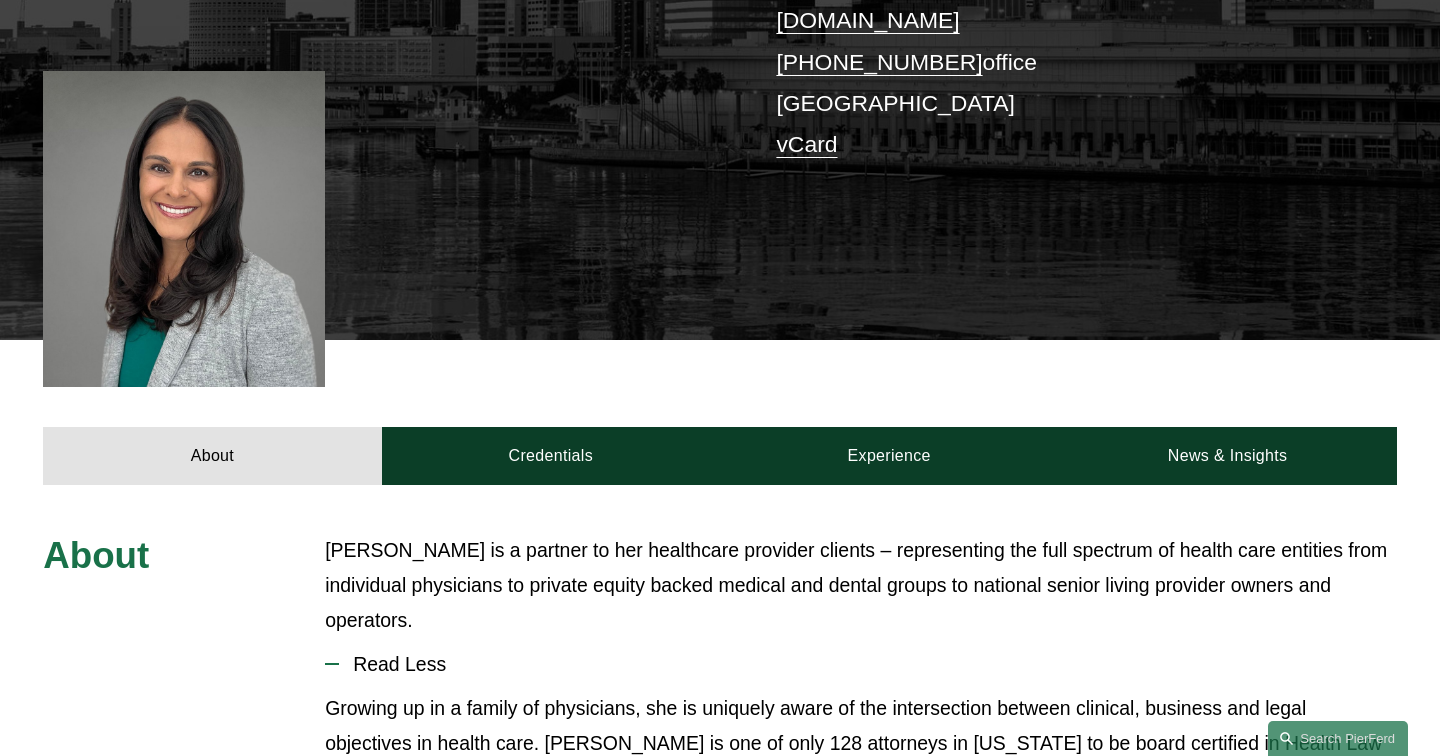 click at bounding box center [184, 229] 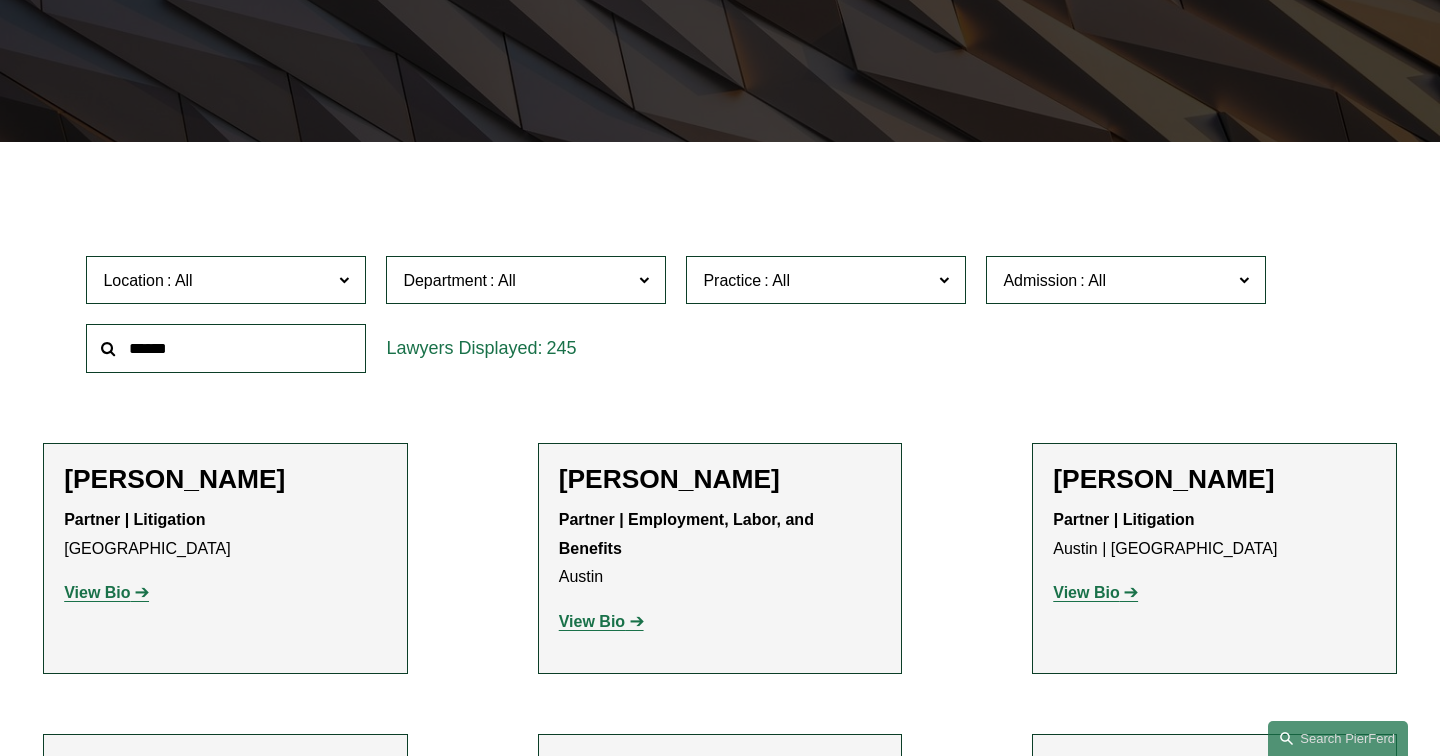 scroll, scrollTop: 435, scrollLeft: 0, axis: vertical 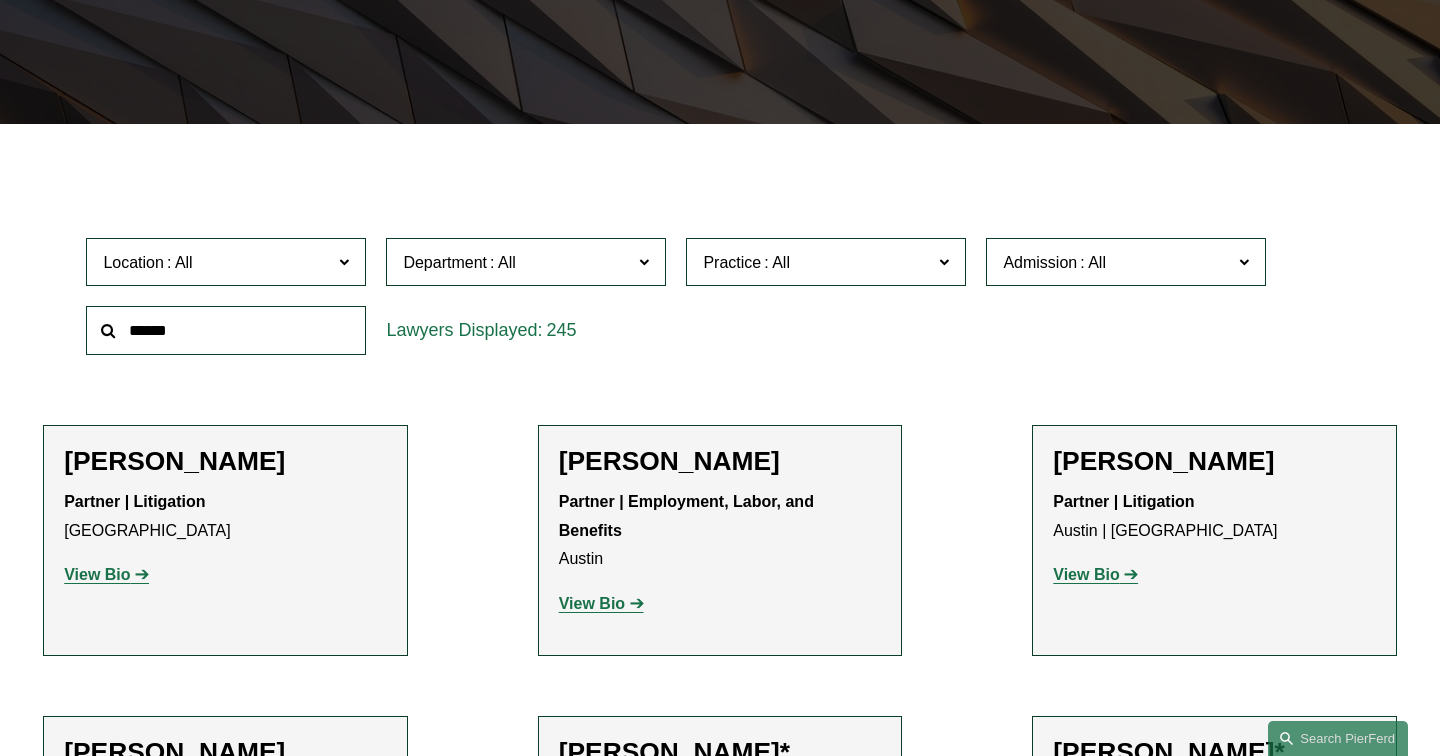 click 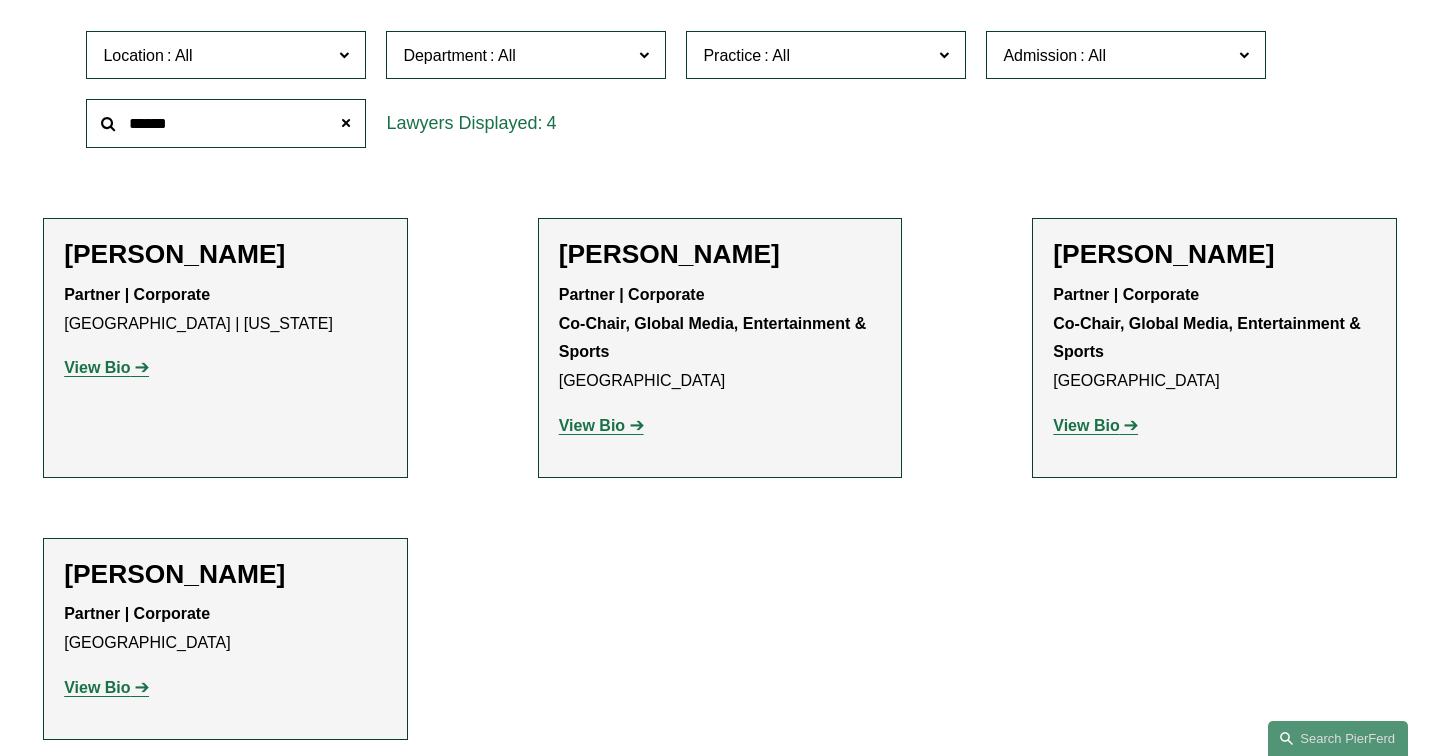 scroll, scrollTop: 664, scrollLeft: 0, axis: vertical 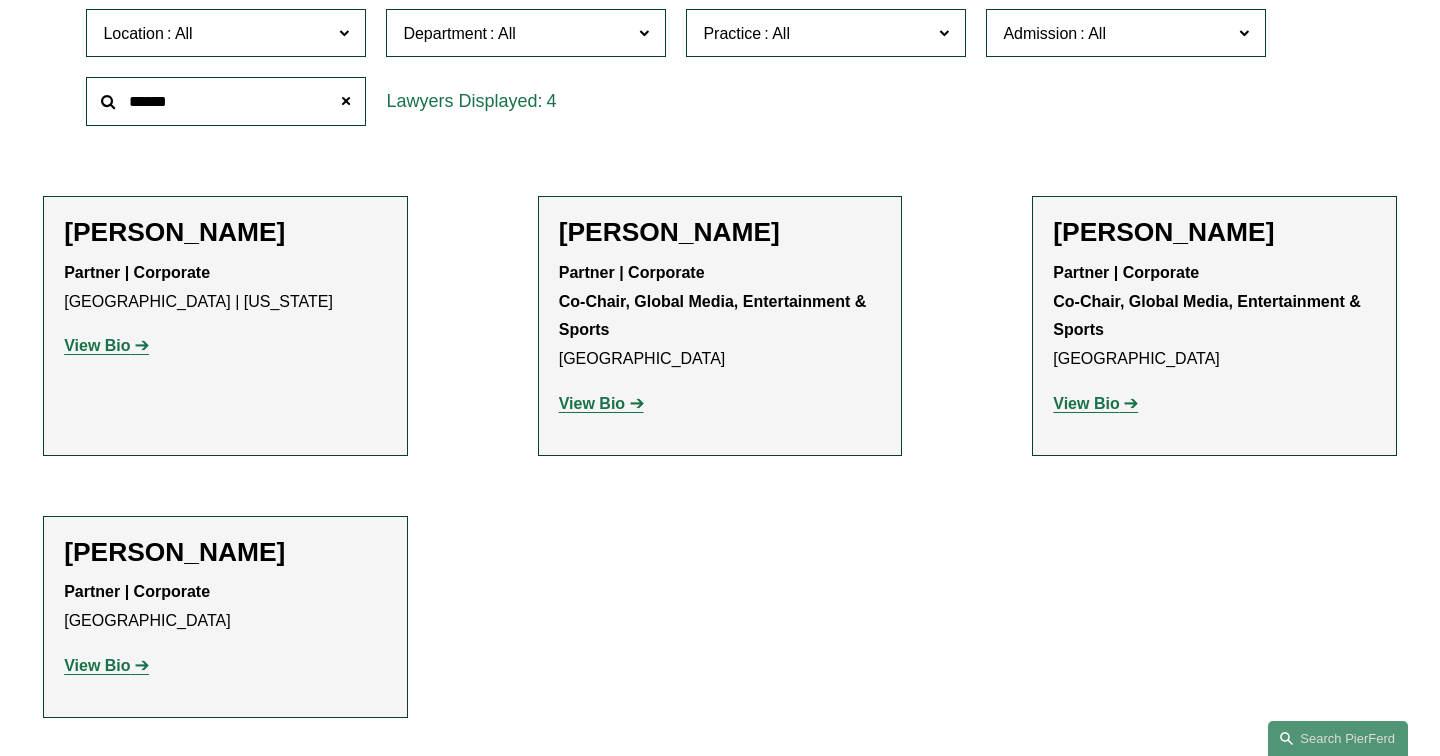 type on "******" 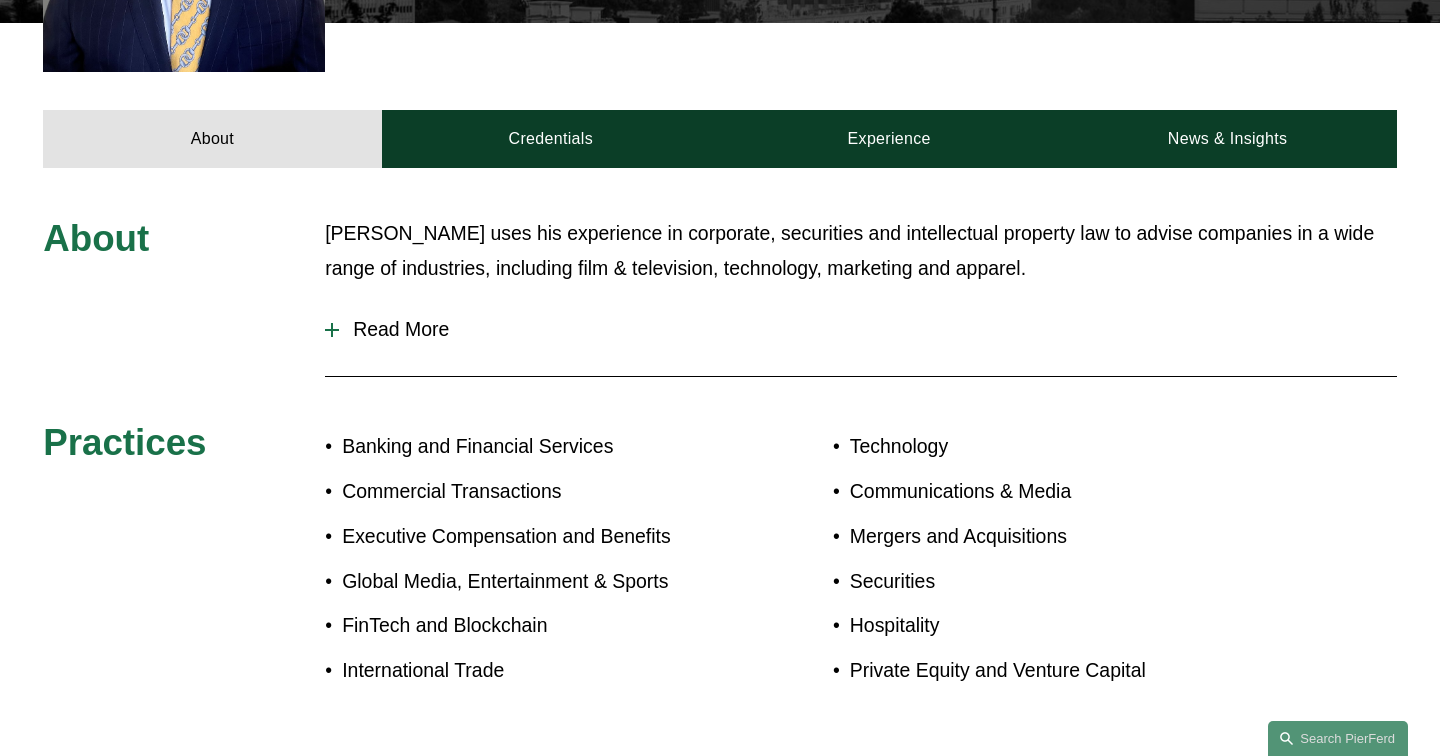 scroll, scrollTop: 791, scrollLeft: 0, axis: vertical 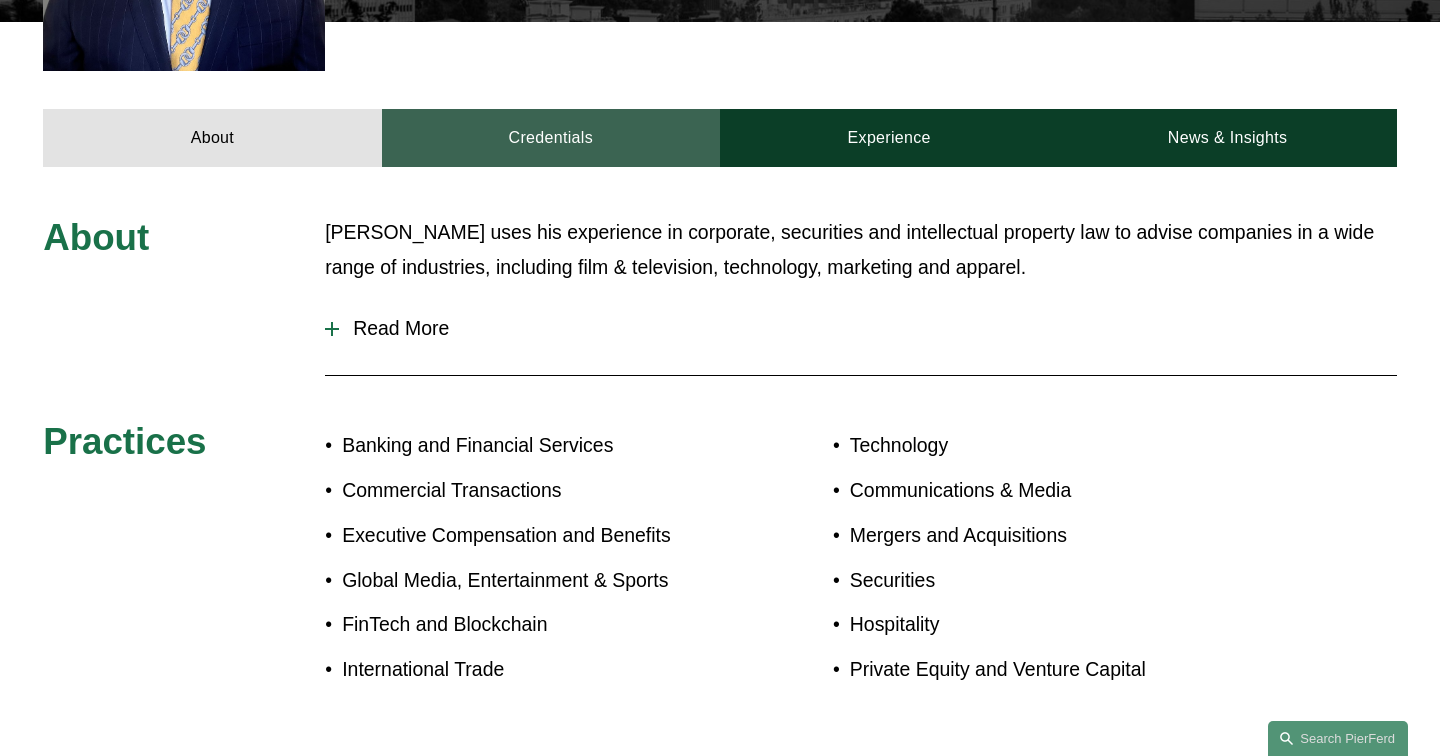 click on "Credentials" at bounding box center [551, 138] 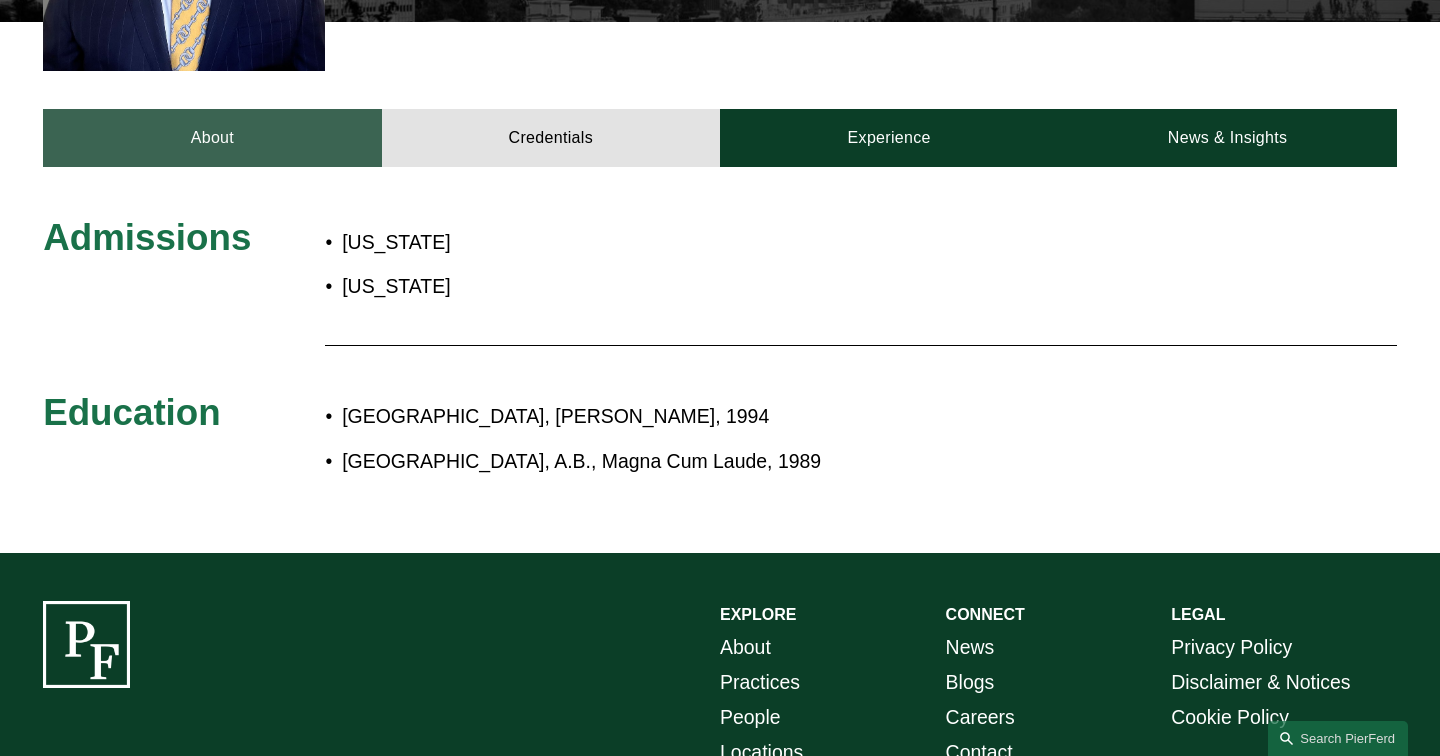 click on "About" at bounding box center (212, 138) 